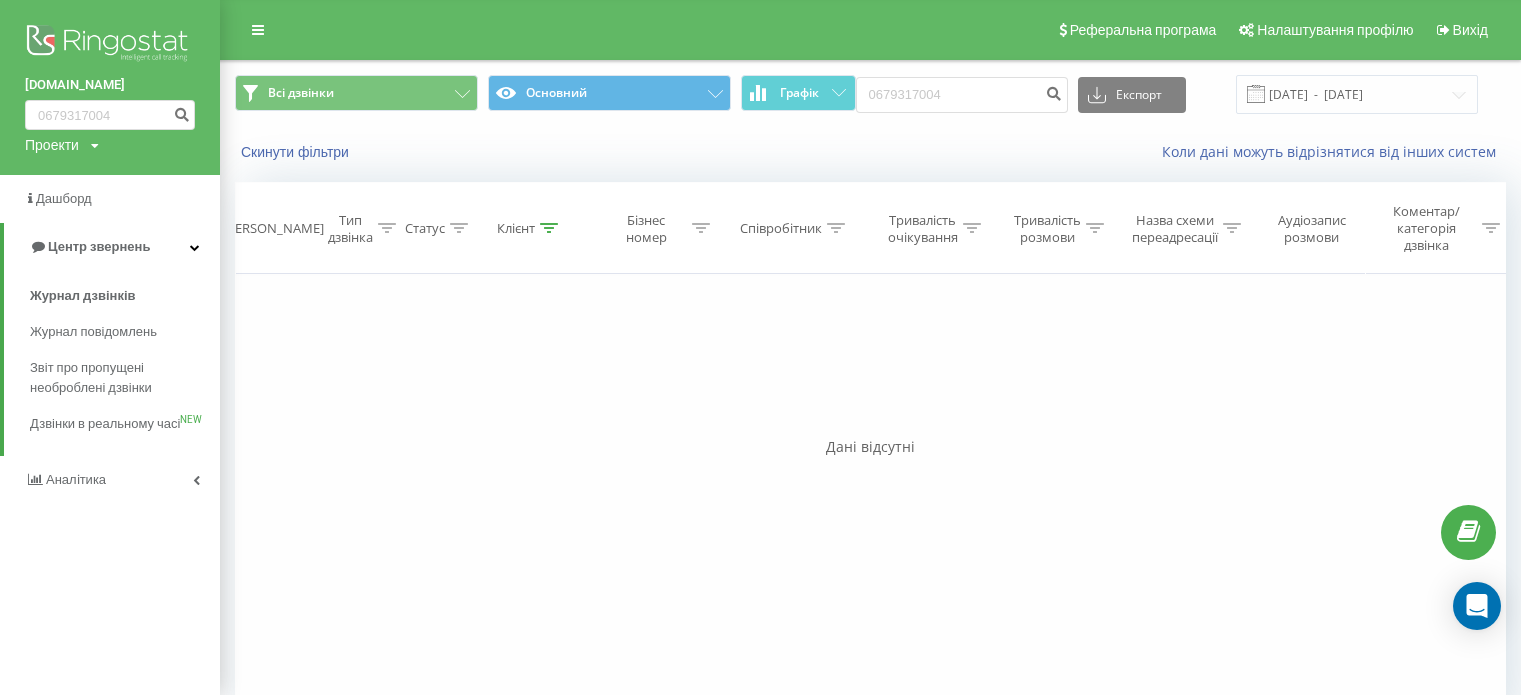 scroll, scrollTop: 0, scrollLeft: 0, axis: both 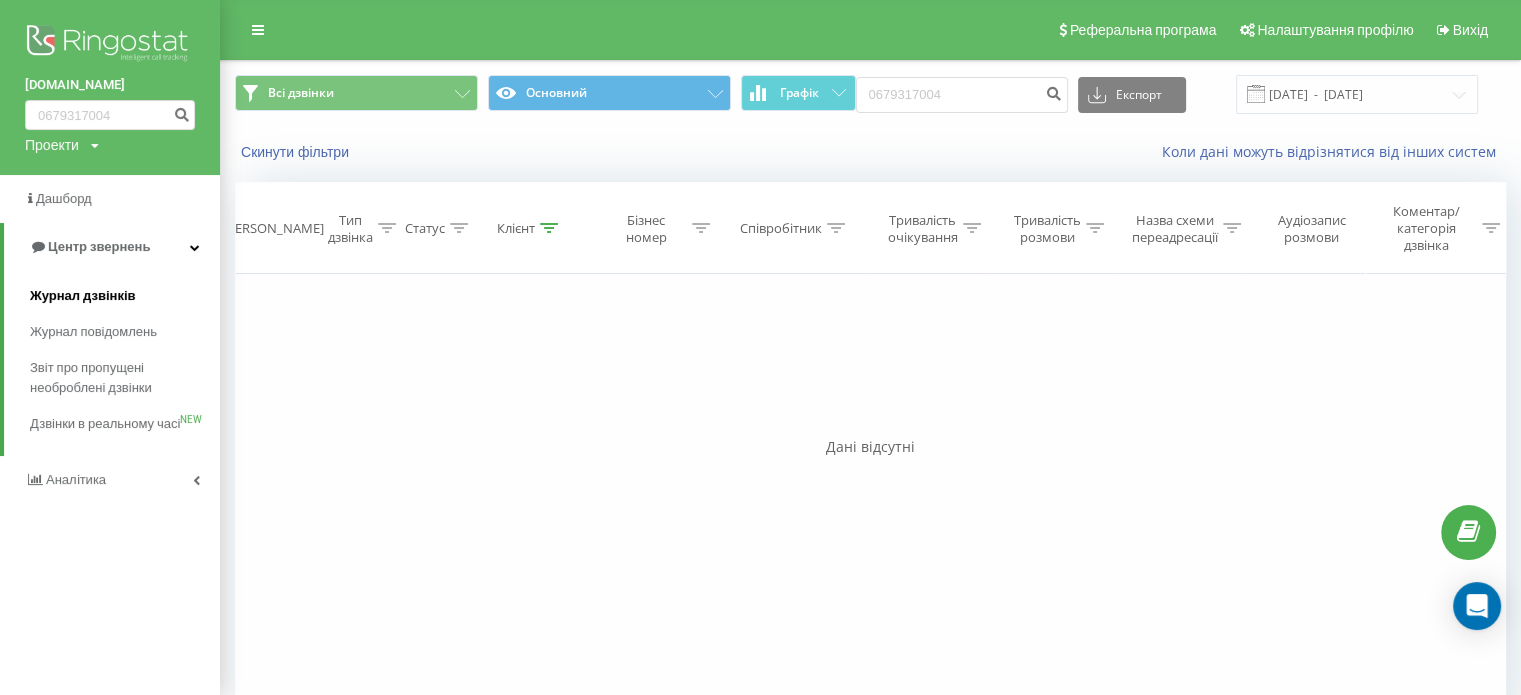 click on "Журнал дзвінків" at bounding box center (83, 296) 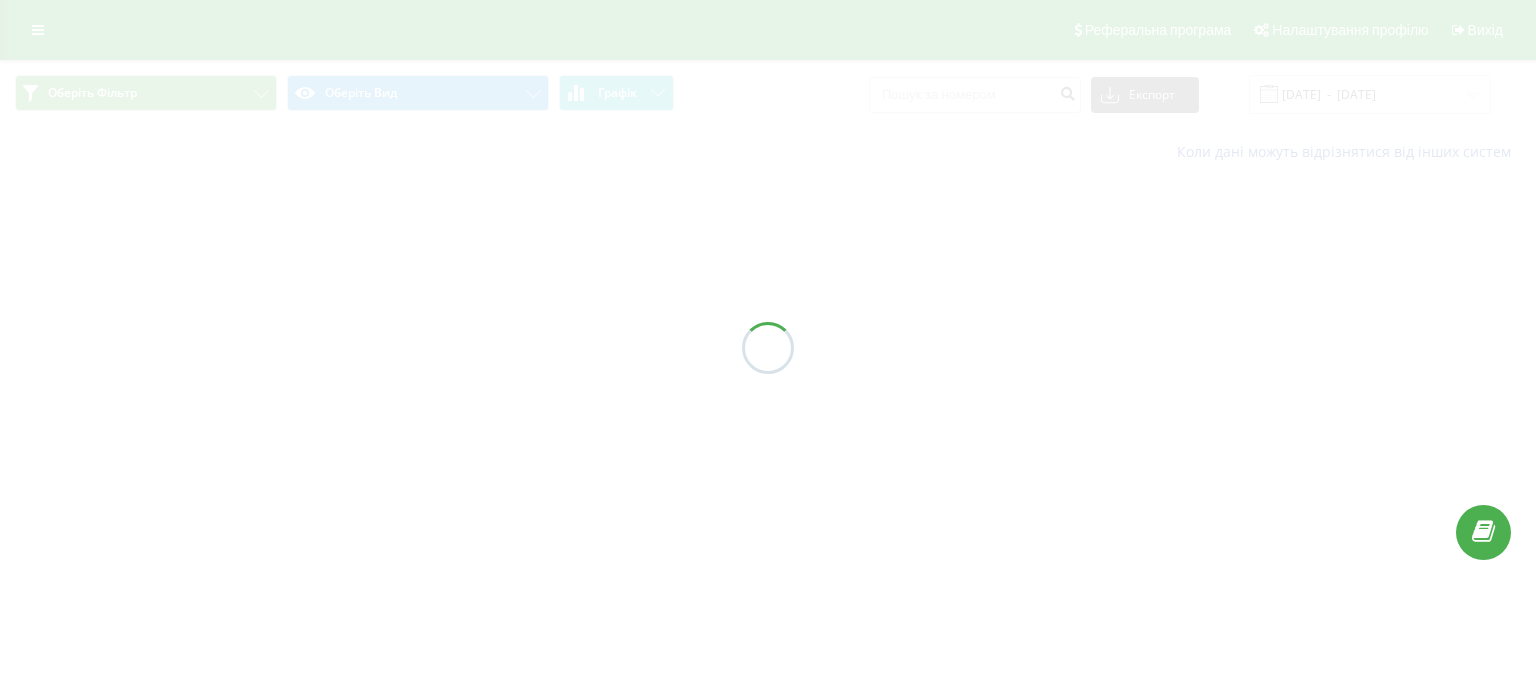scroll, scrollTop: 0, scrollLeft: 0, axis: both 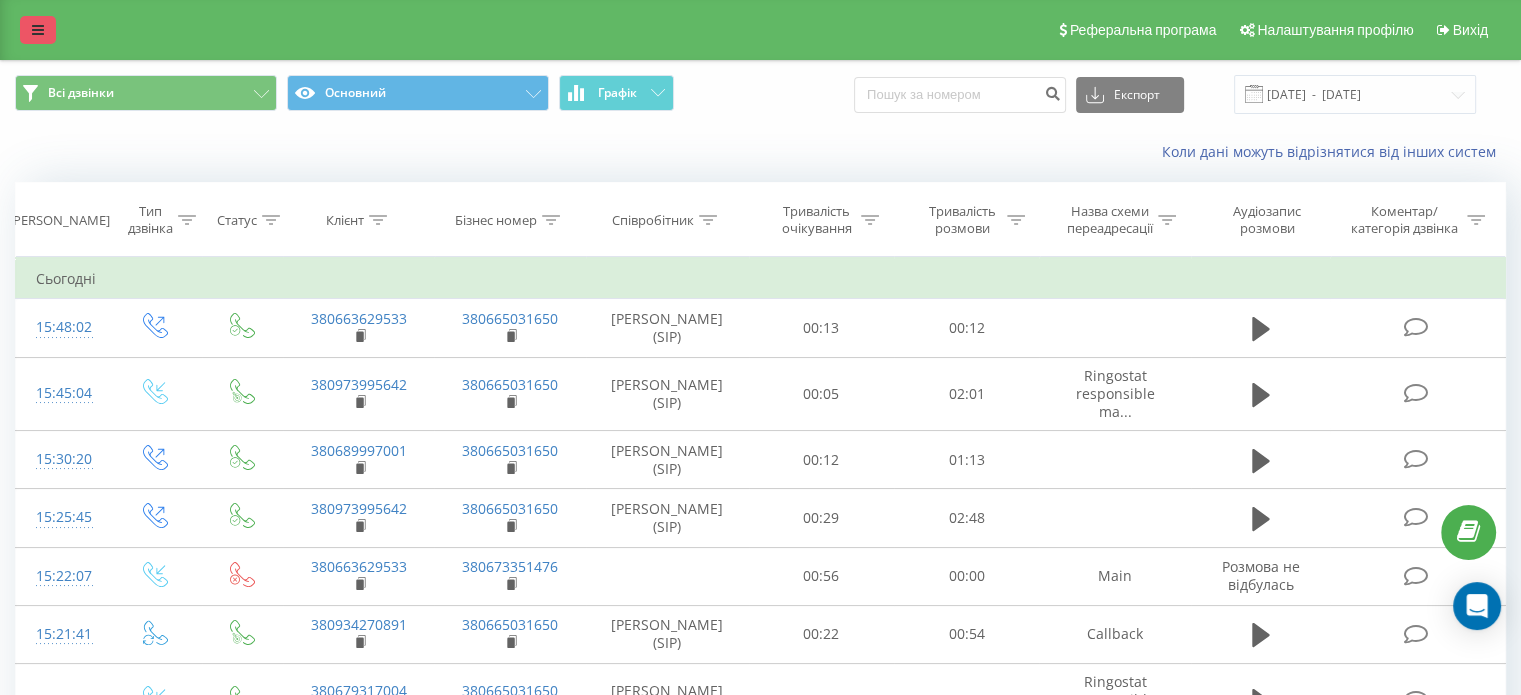 click at bounding box center (38, 30) 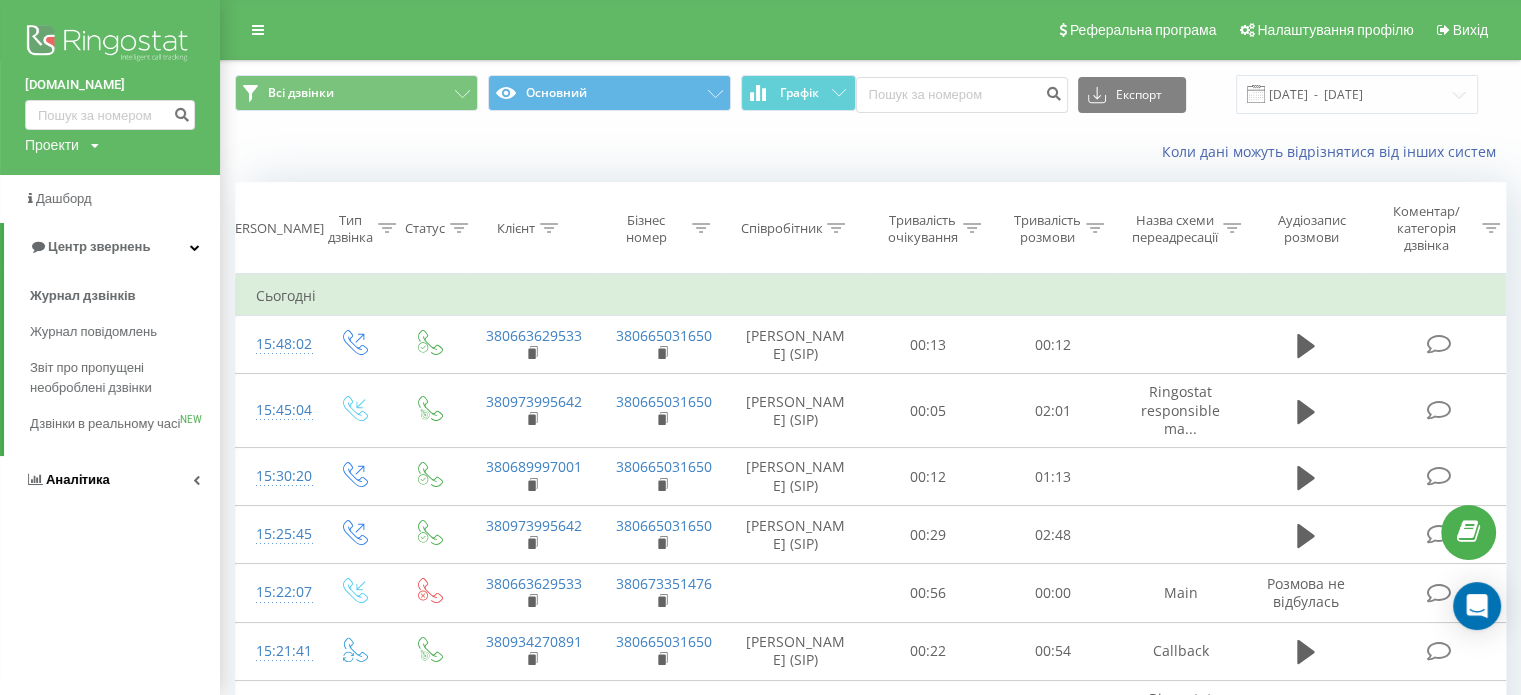 click on "Аналiтика" at bounding box center (78, 479) 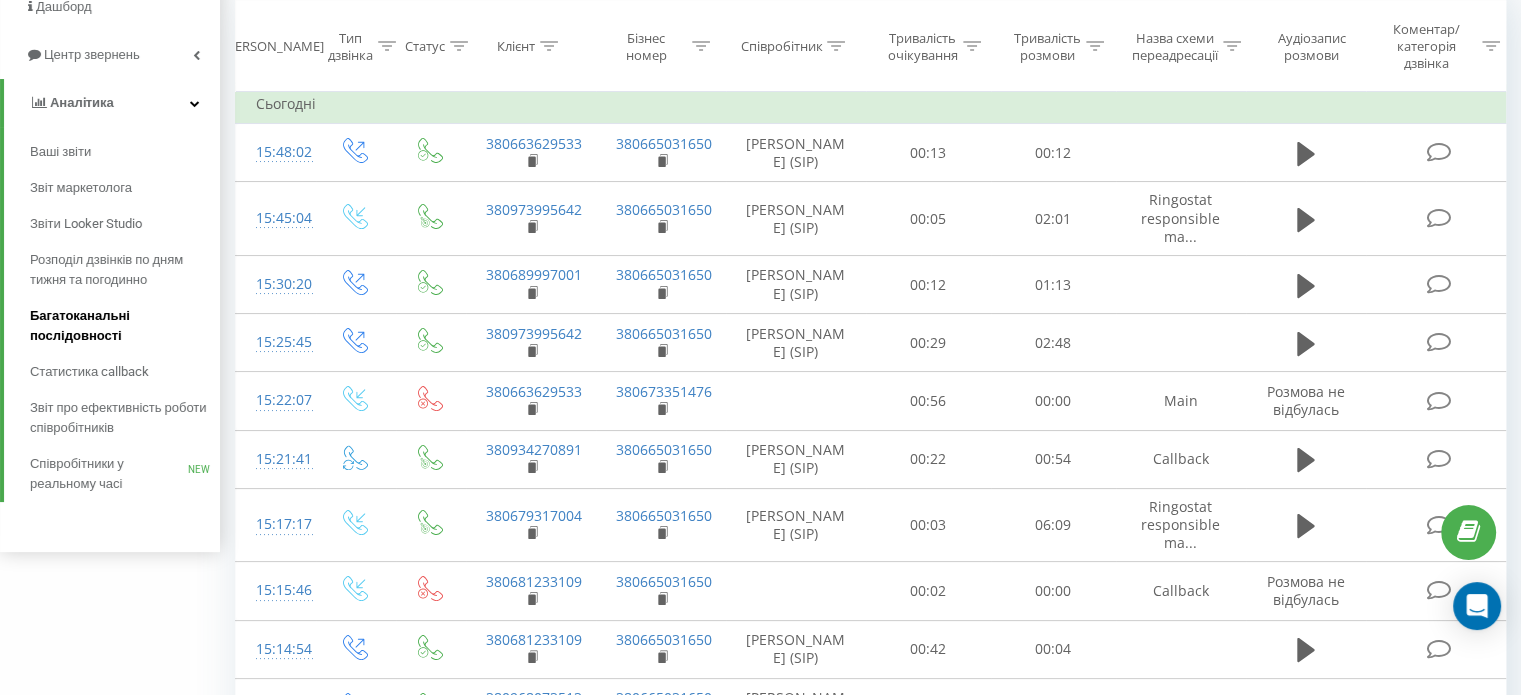 scroll, scrollTop: 200, scrollLeft: 0, axis: vertical 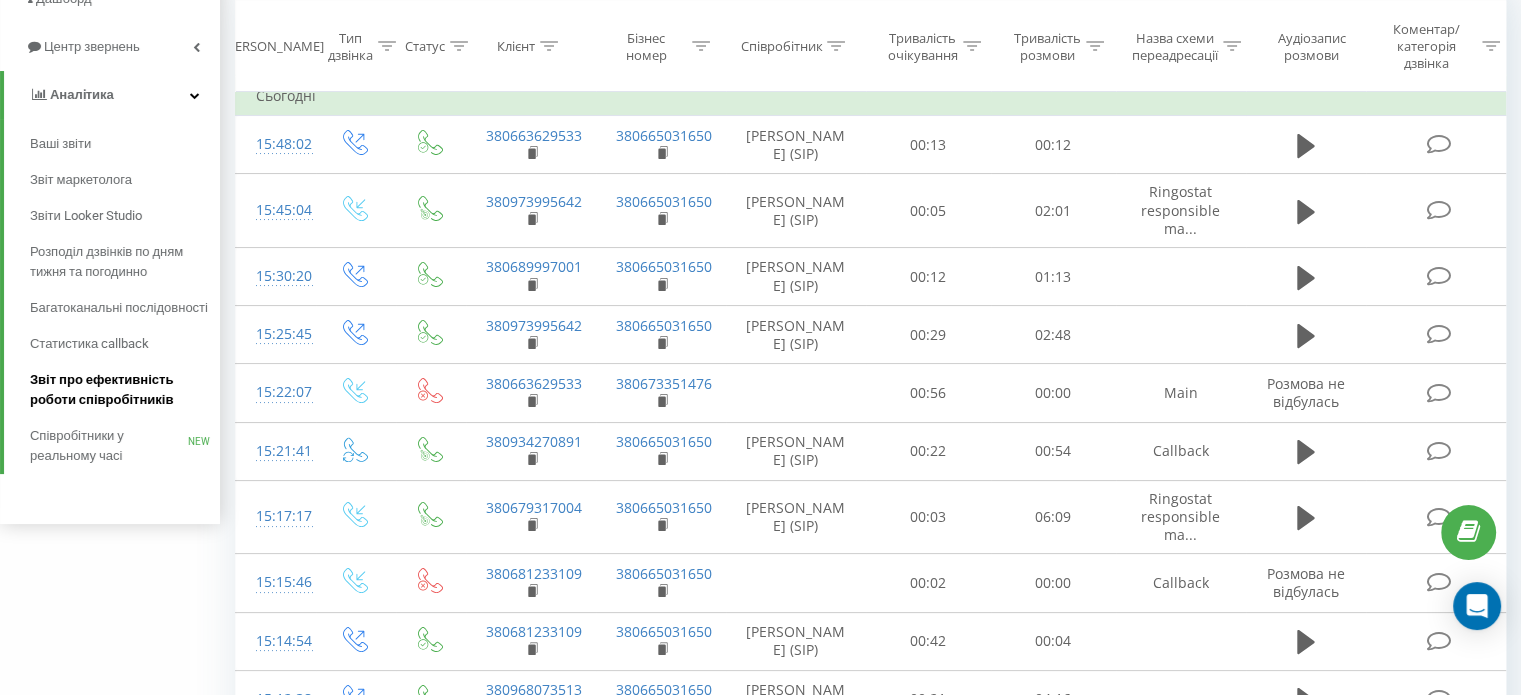 click on "Звіт про ефективність роботи співробітників" at bounding box center (120, 390) 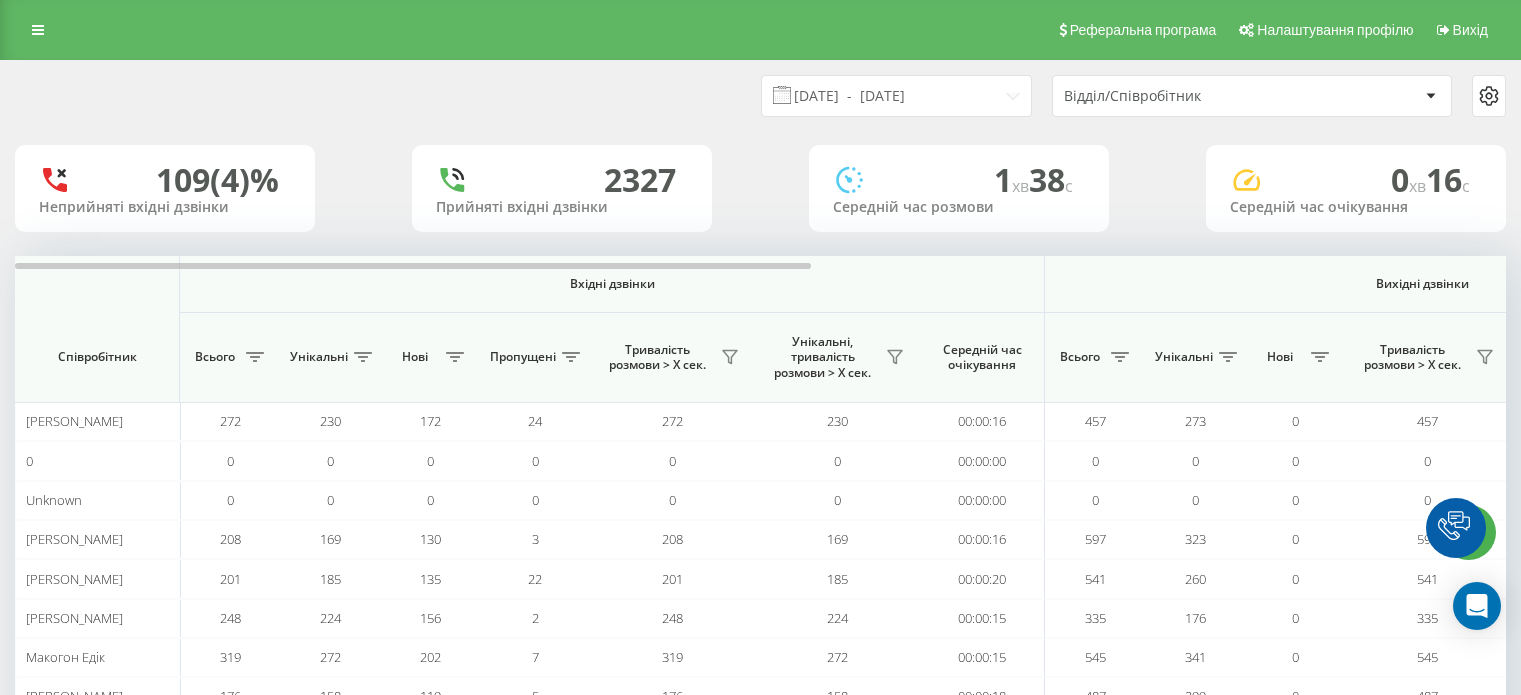 scroll, scrollTop: 0, scrollLeft: 0, axis: both 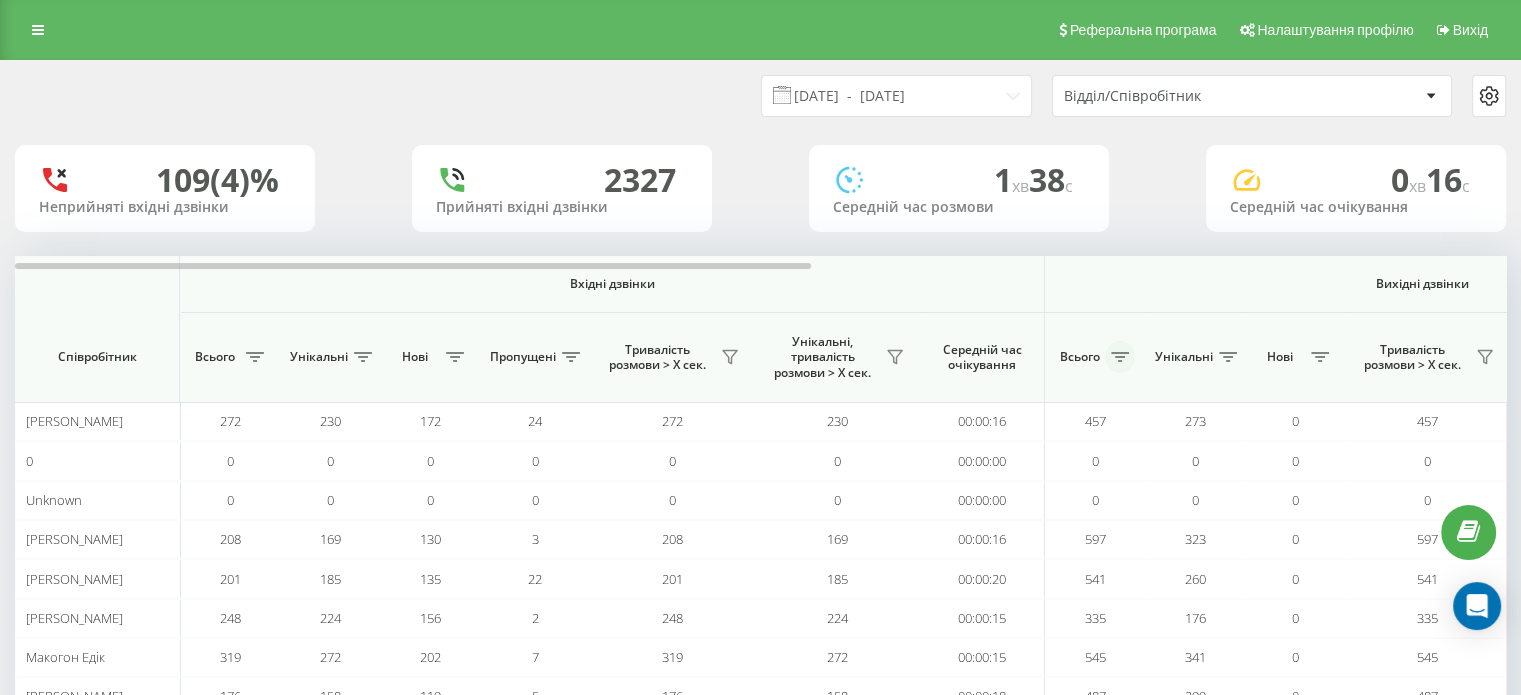 click on "Всього" at bounding box center (1095, 358) 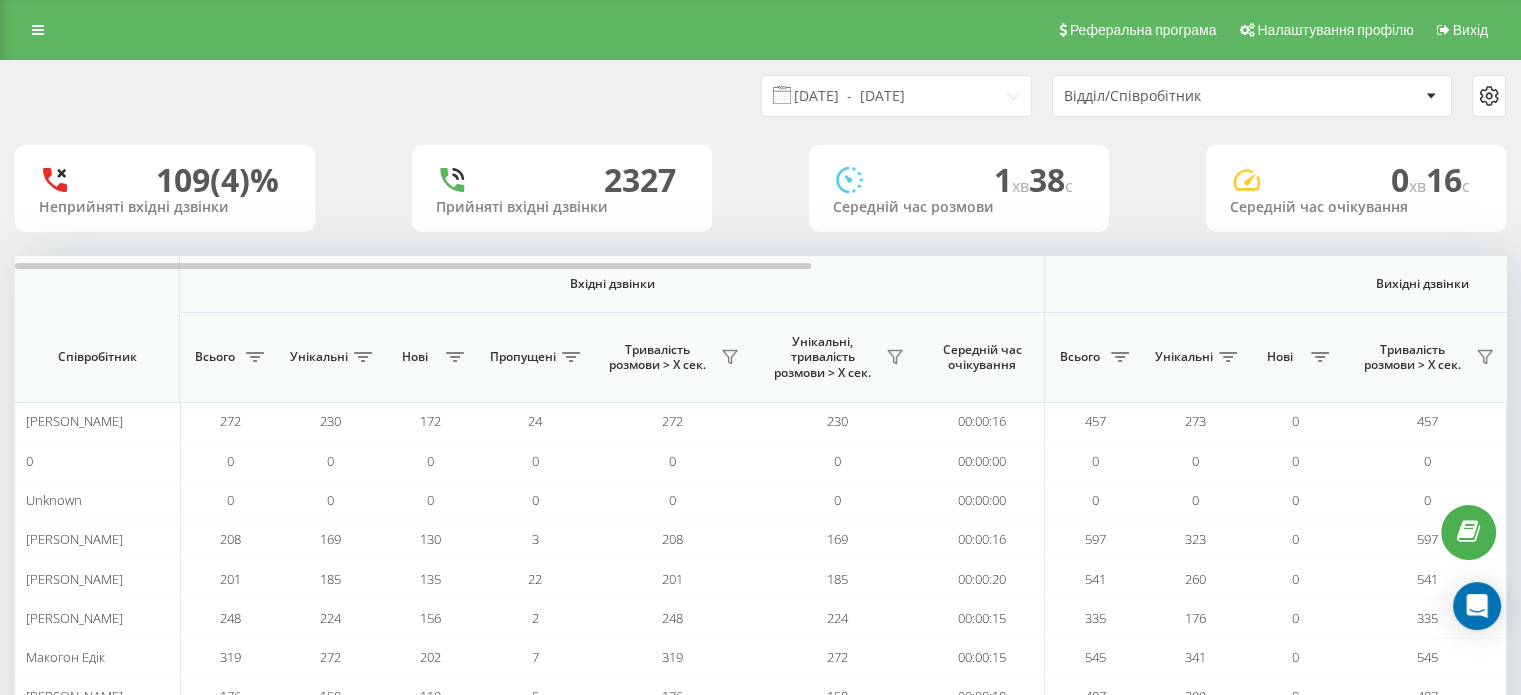 click on "Вихідні дзвінки" at bounding box center (1422, 284) 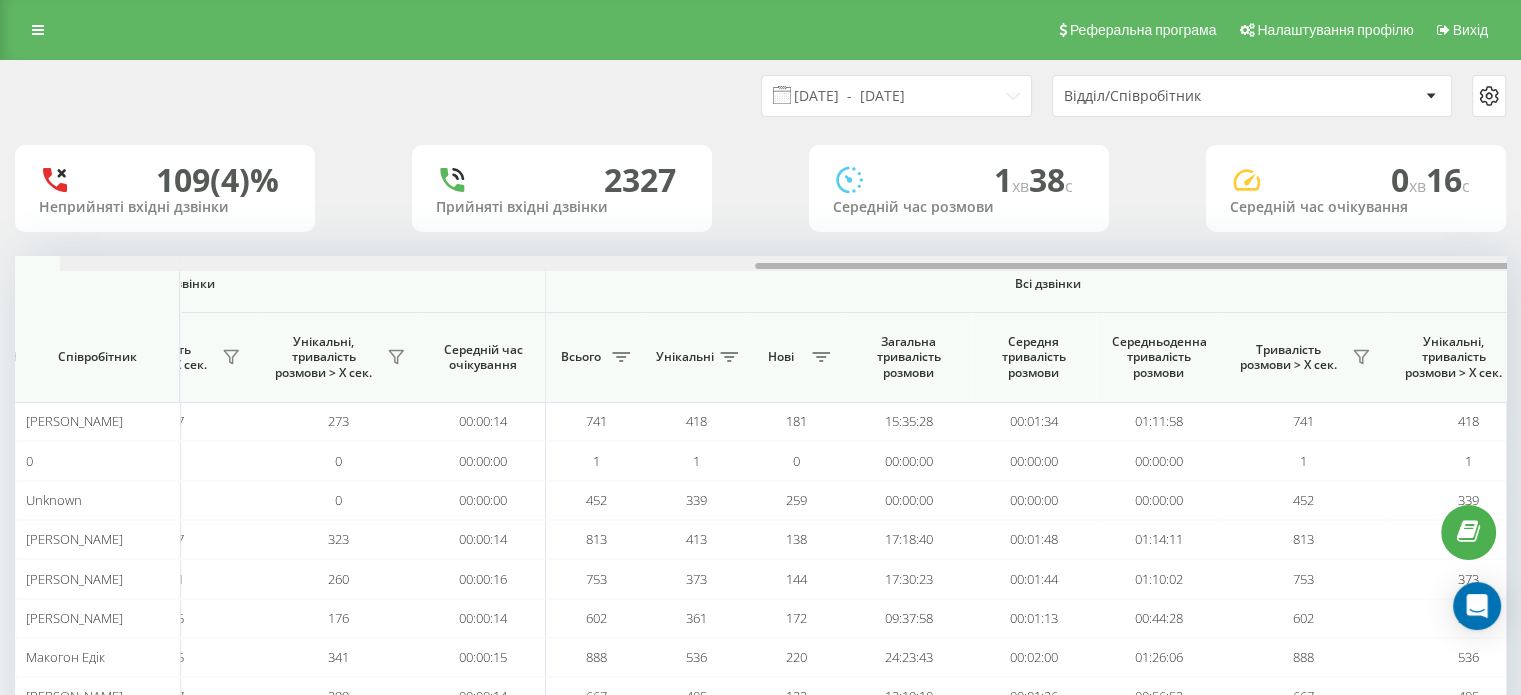 scroll, scrollTop: 0, scrollLeft: 1299, axis: horizontal 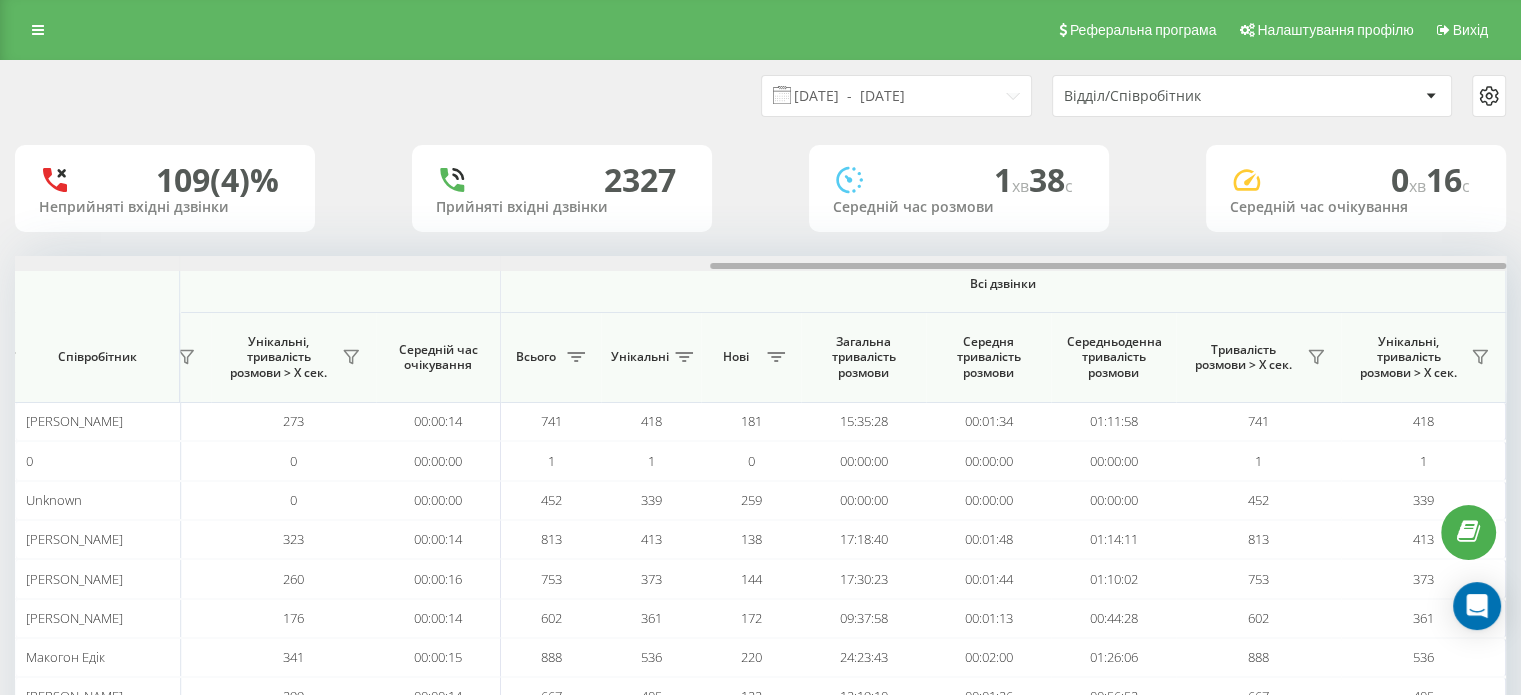 drag, startPoint x: 744, startPoint y: 275, endPoint x: 1340, endPoint y: 233, distance: 597.478 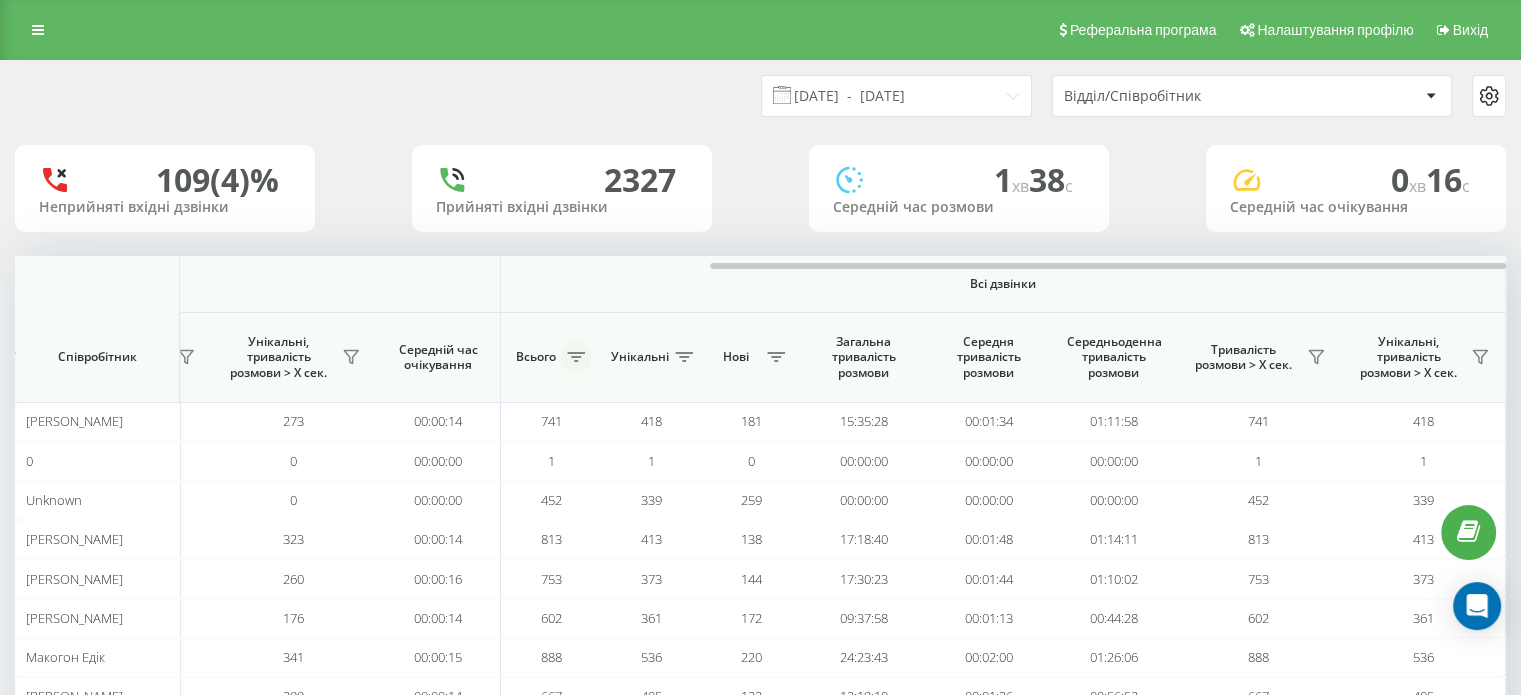 click at bounding box center [576, 357] 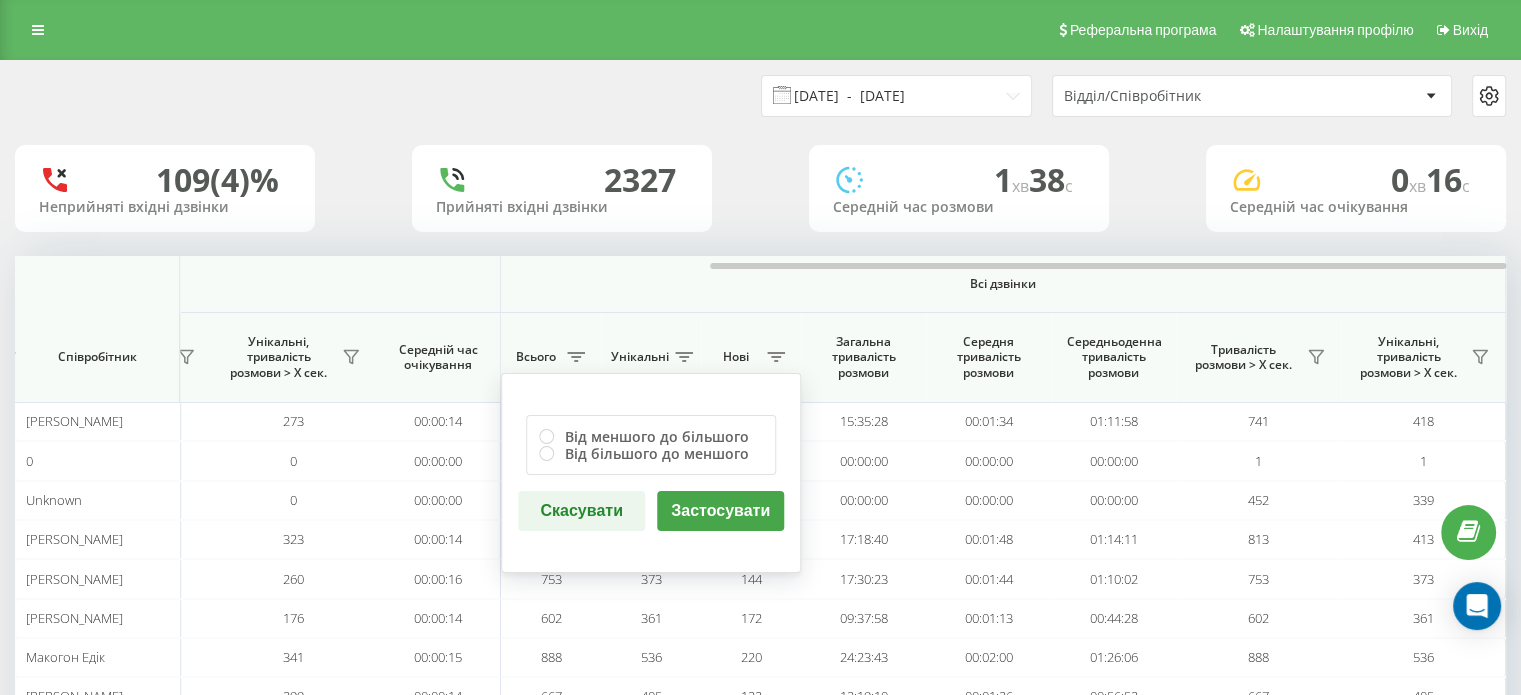 click on "13.06.2025  -  13.07.2025" at bounding box center [896, 96] 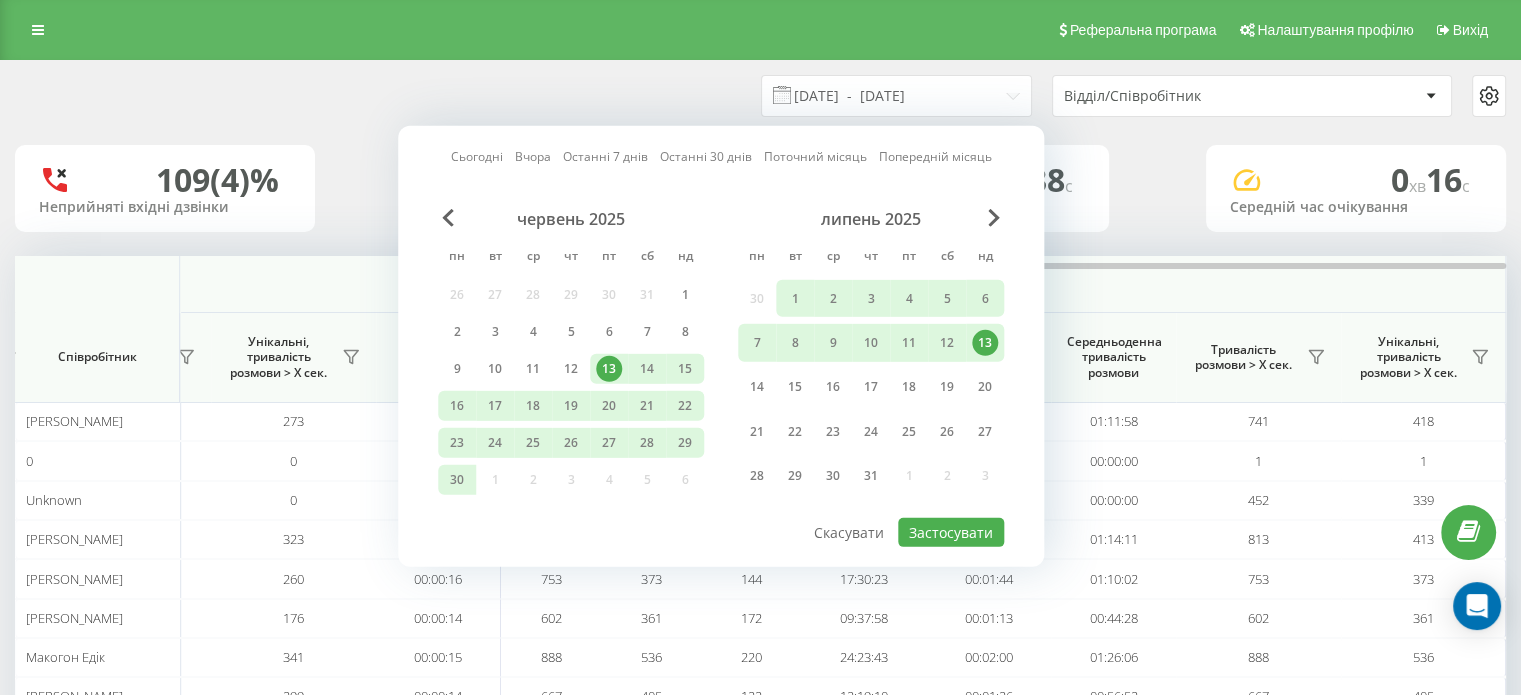 click on "13" at bounding box center [985, 343] 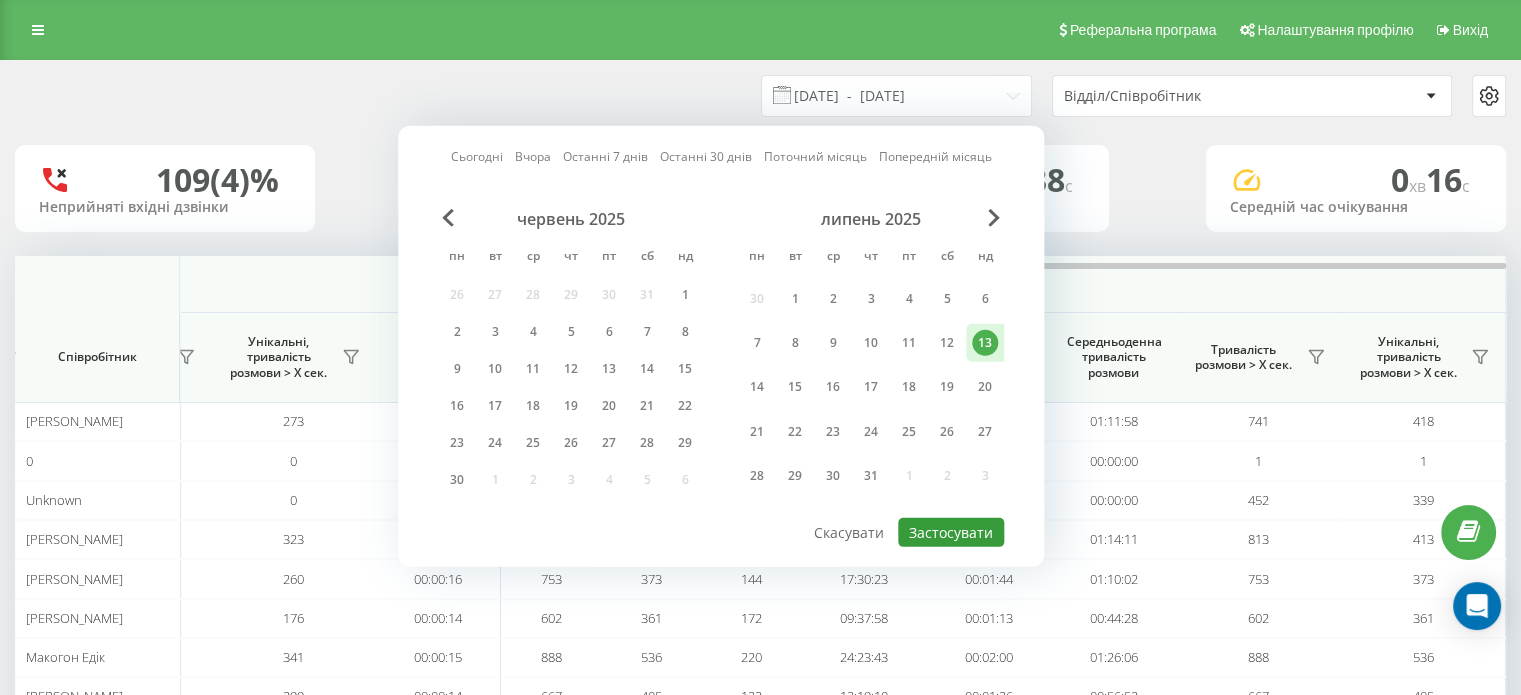 click on "Застосувати" at bounding box center [951, 532] 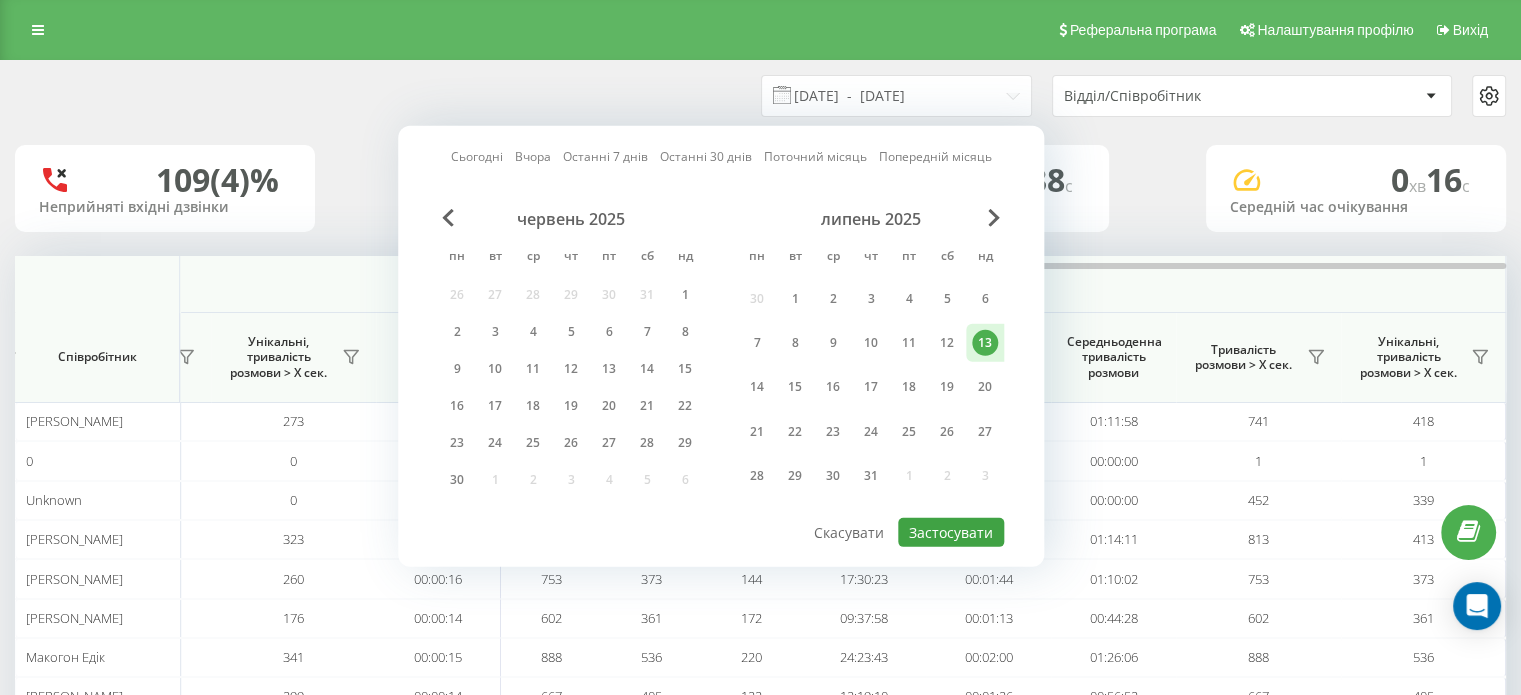 type on "13.07.2025  -  13.07.2025" 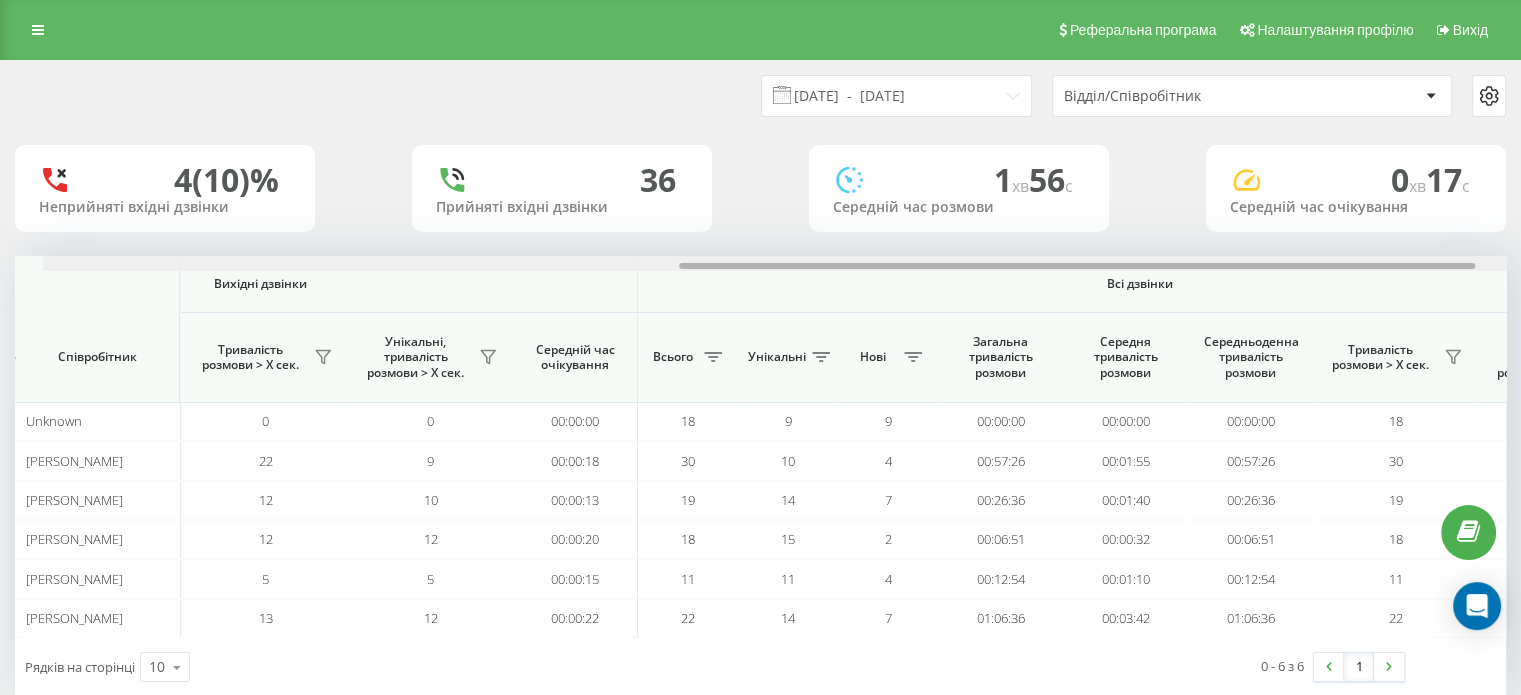 scroll, scrollTop: 0, scrollLeft: 1299, axis: horizontal 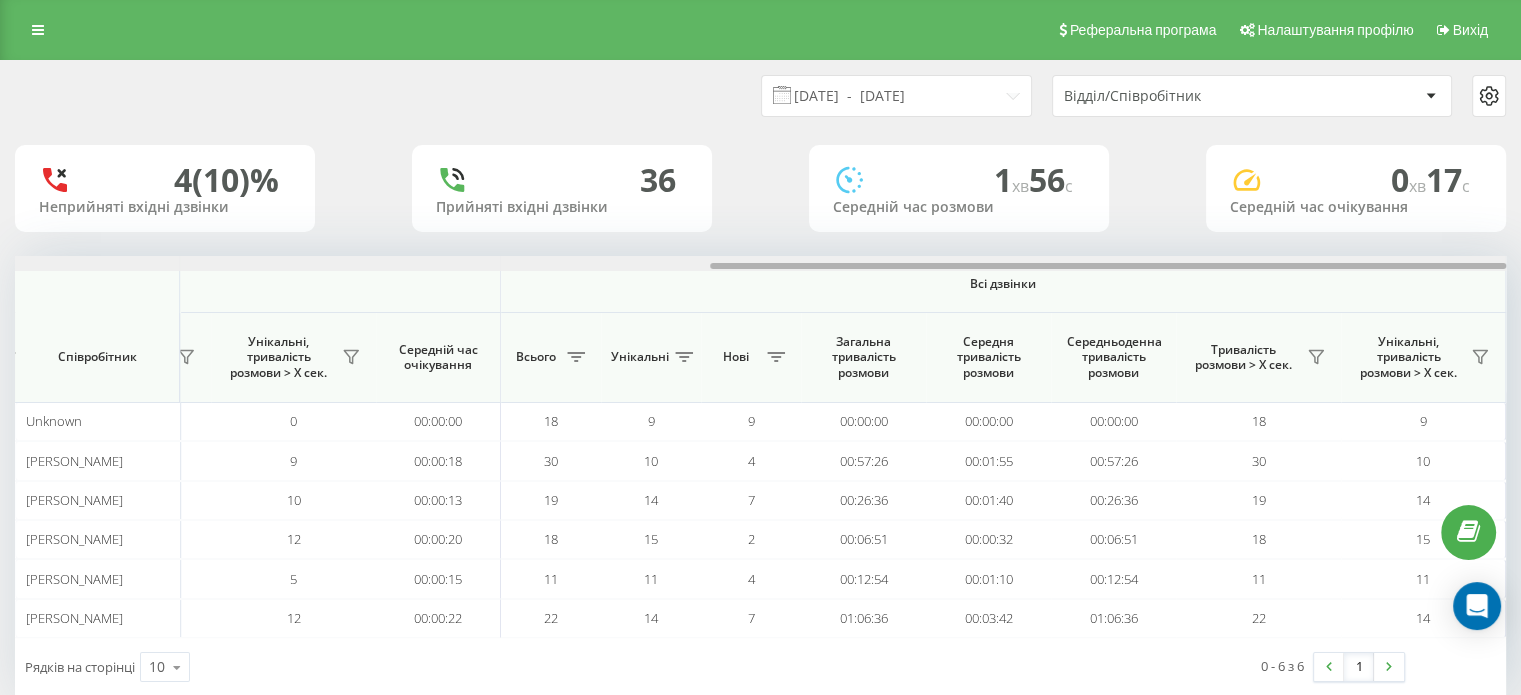 drag, startPoint x: 665, startPoint y: 264, endPoint x: 1444, endPoint y: 261, distance: 779.0058 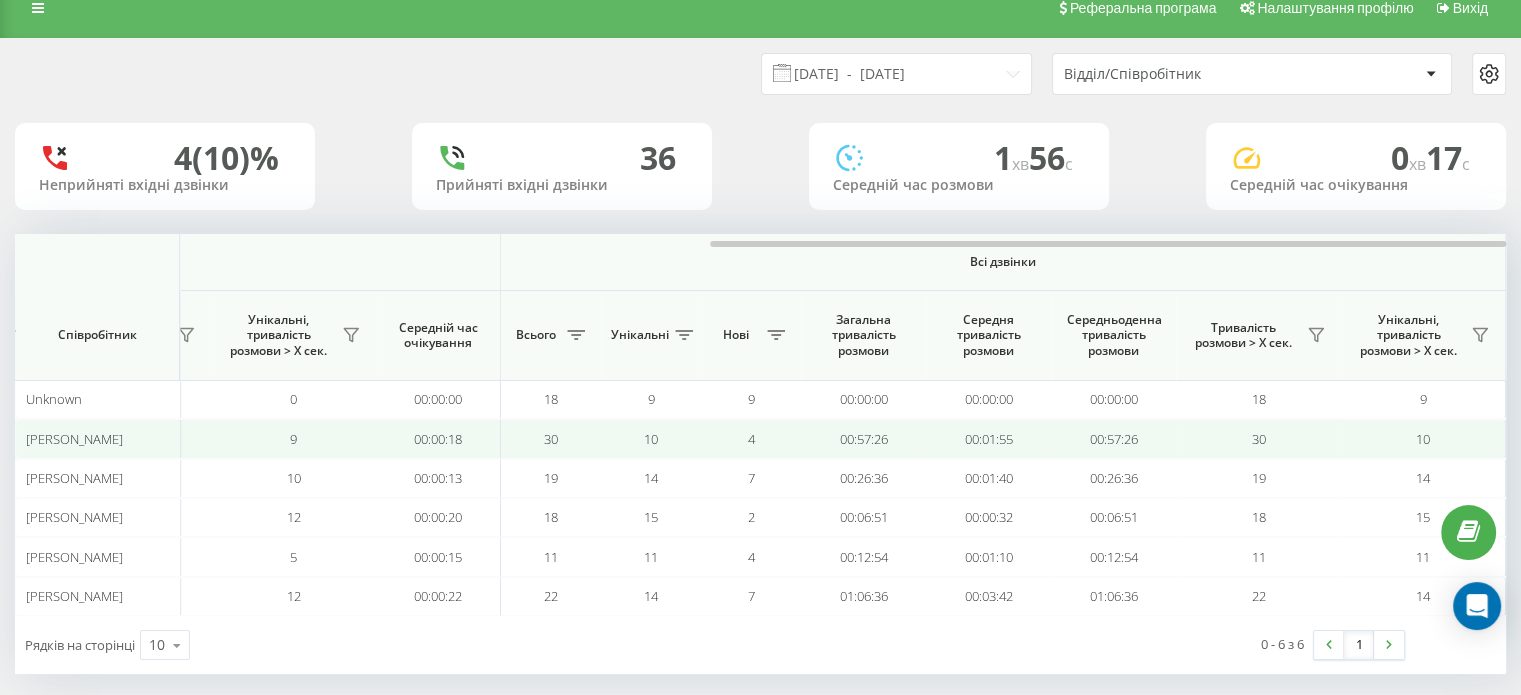 scroll, scrollTop: 38, scrollLeft: 0, axis: vertical 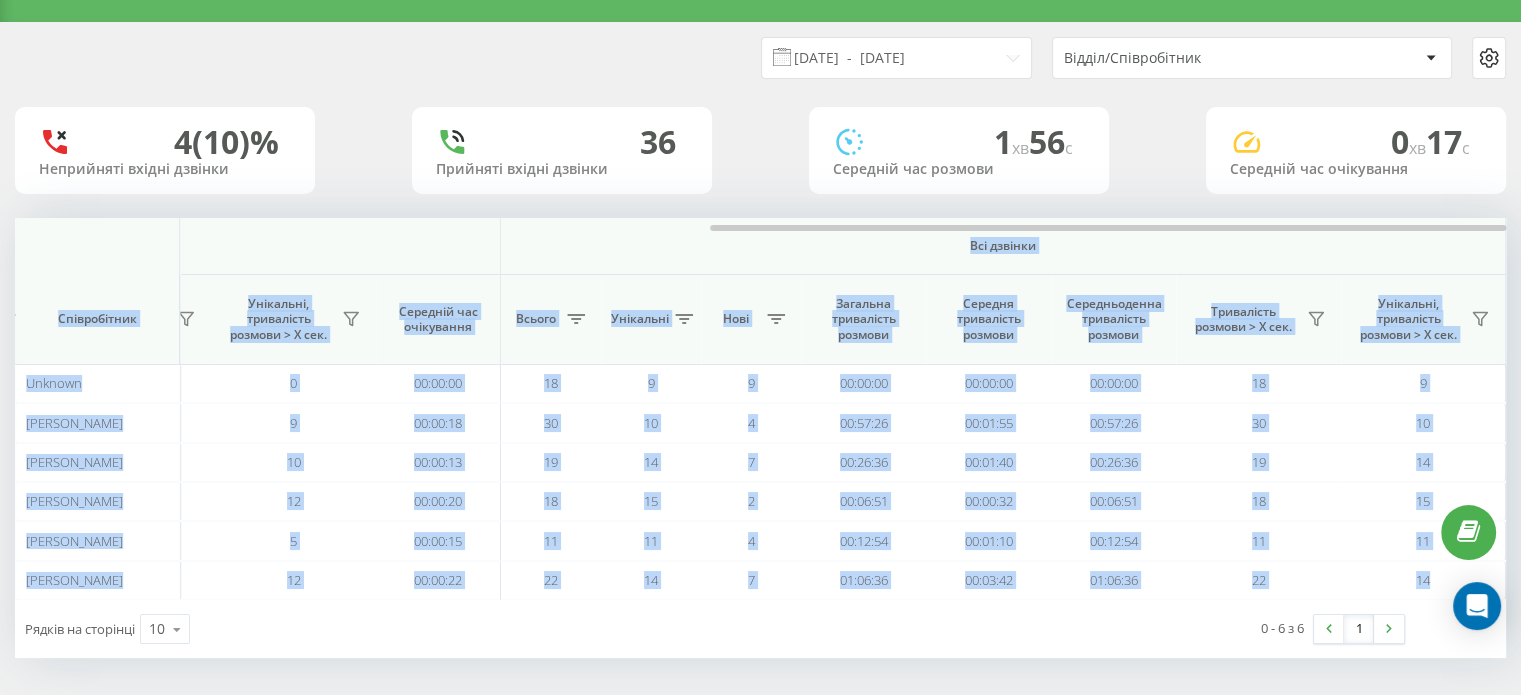 drag, startPoint x: 871, startPoint y: 232, endPoint x: 847, endPoint y: 235, distance: 24.186773 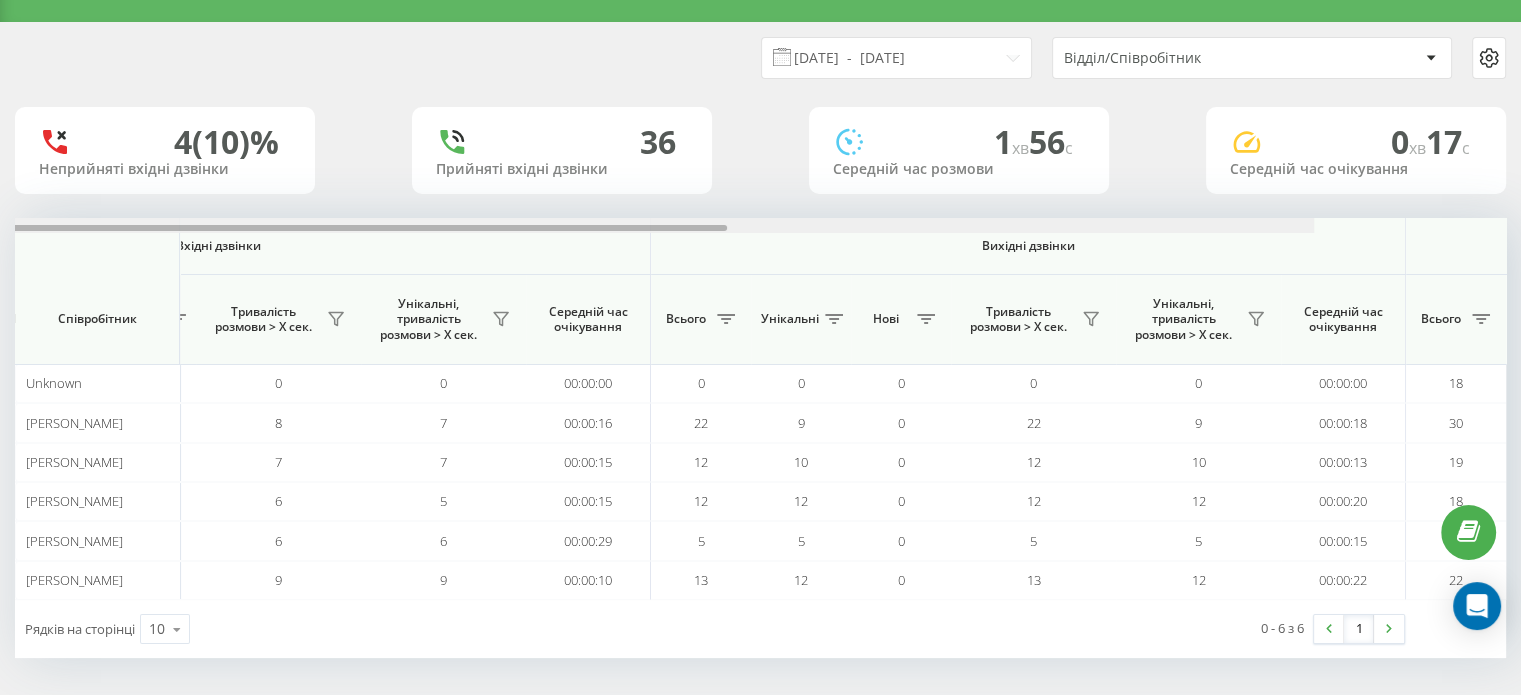 scroll, scrollTop: 0, scrollLeft: 80, axis: horizontal 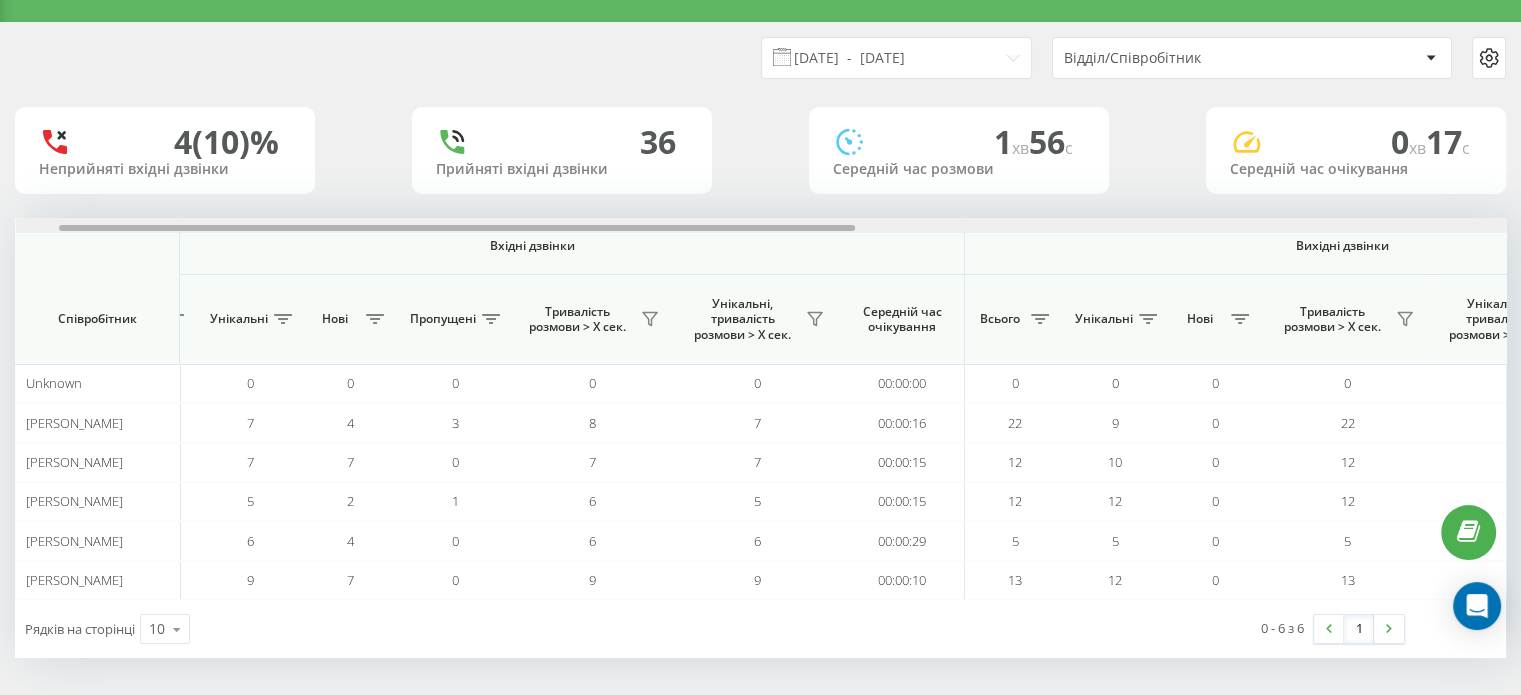 drag, startPoint x: 756, startPoint y: 227, endPoint x: 164, endPoint y: 266, distance: 593.28326 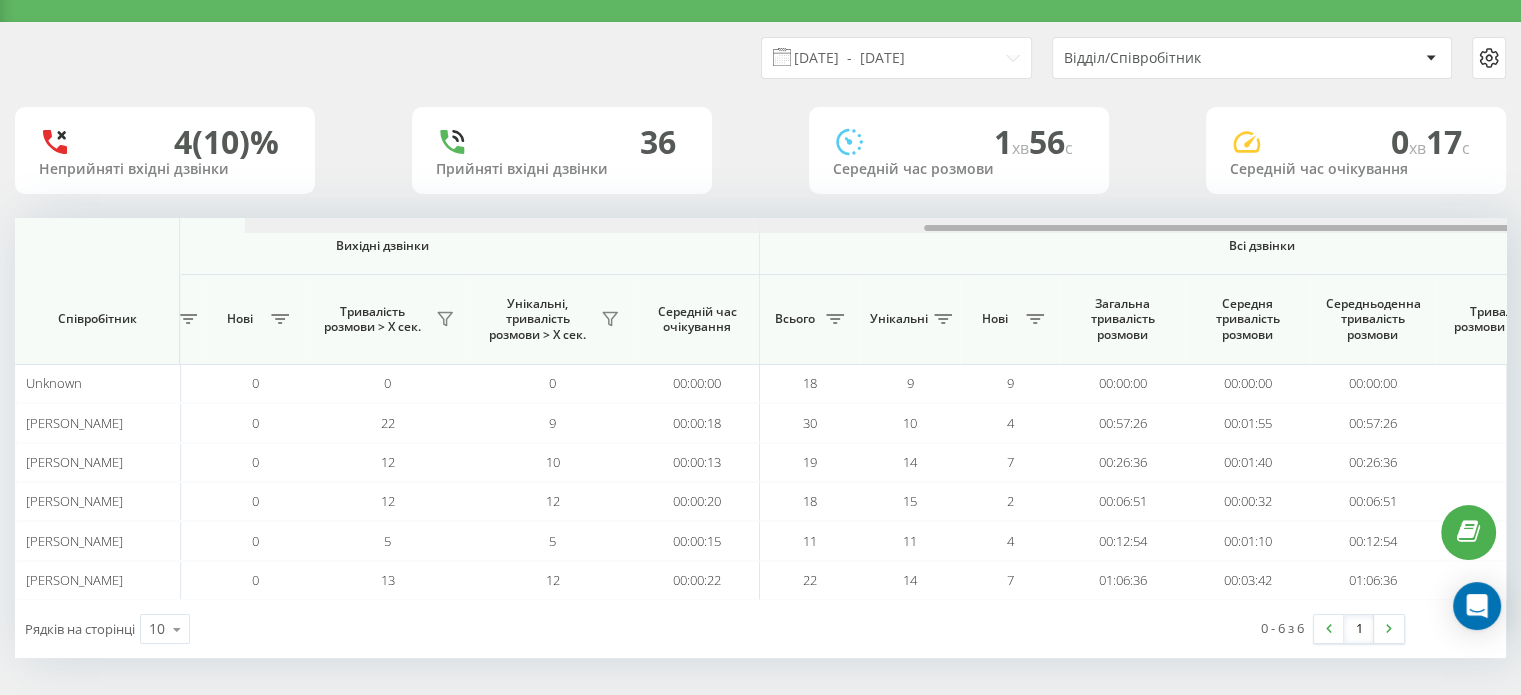 scroll, scrollTop: 0, scrollLeft: 1299, axis: horizontal 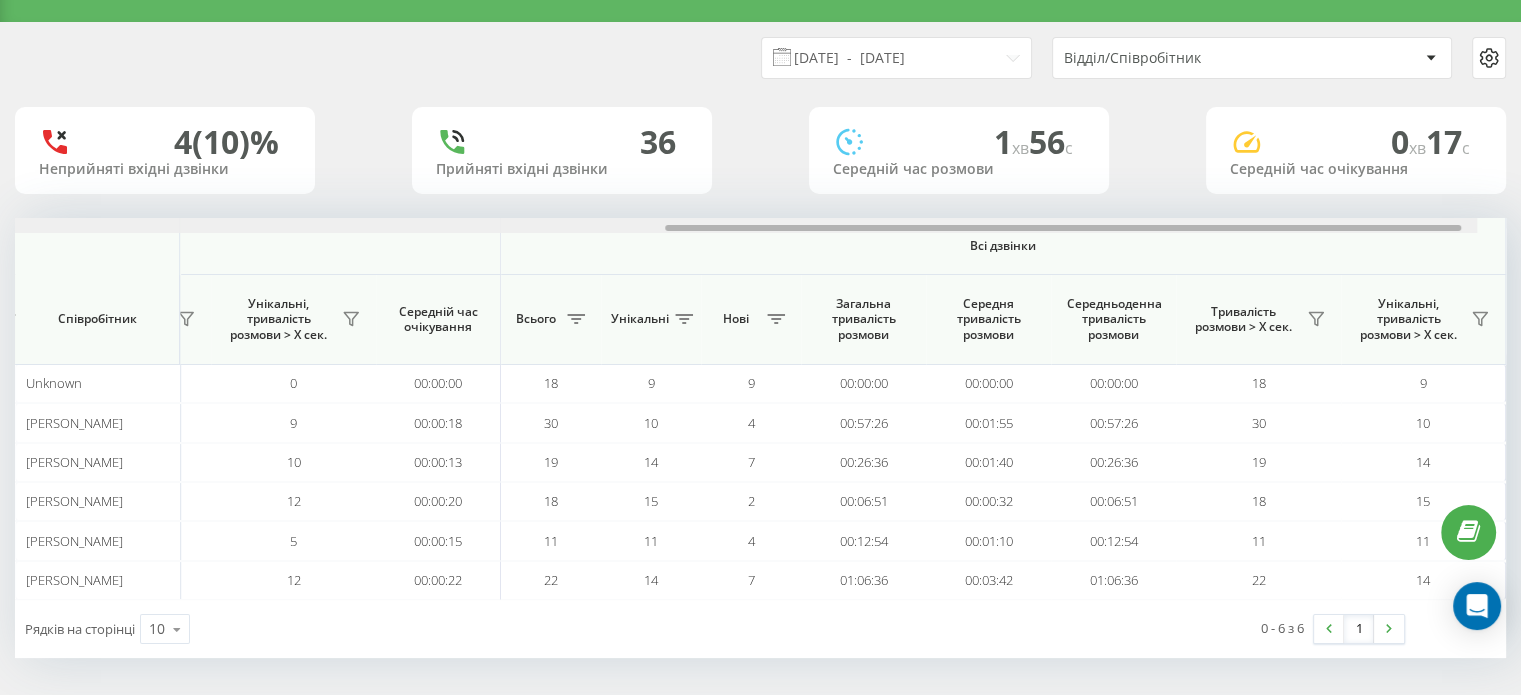 drag, startPoint x: 706, startPoint y: 226, endPoint x: 1426, endPoint y: 219, distance: 720.034 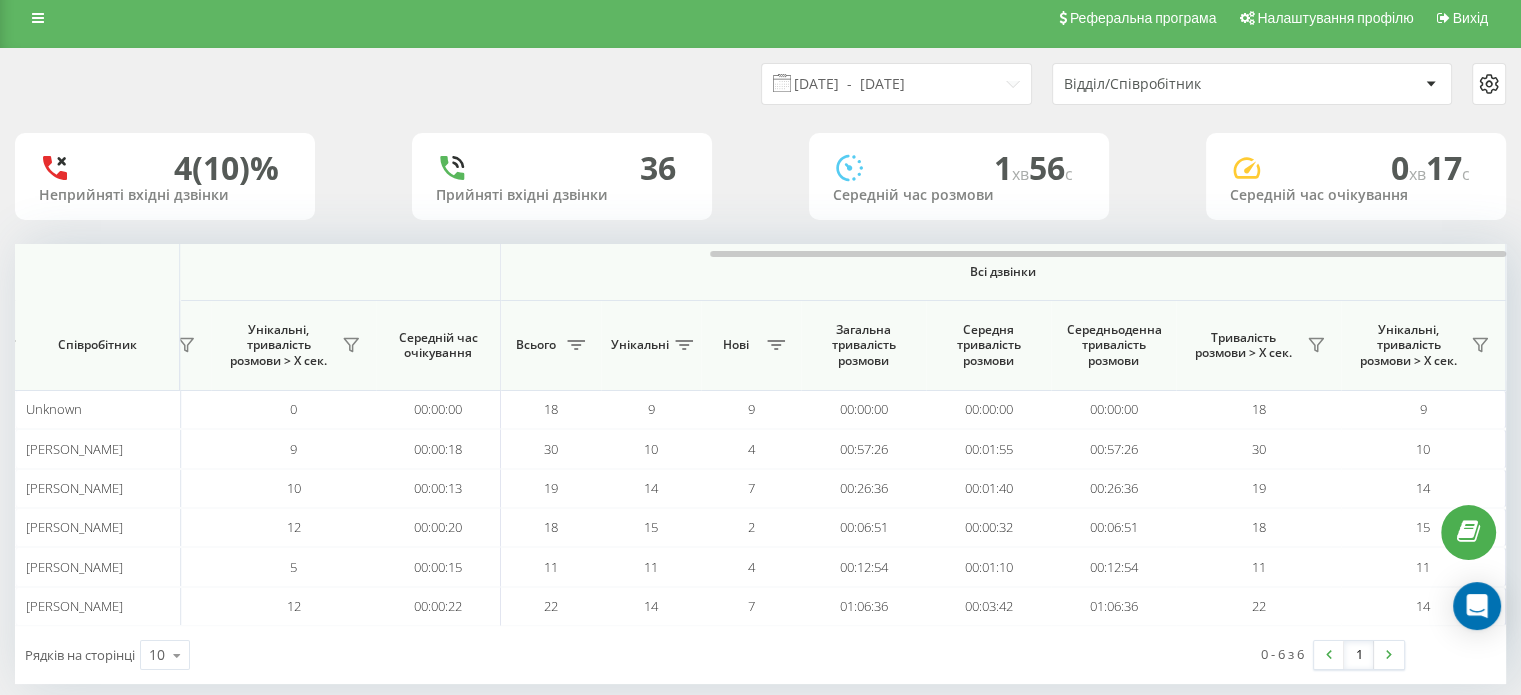 scroll, scrollTop: 0, scrollLeft: 0, axis: both 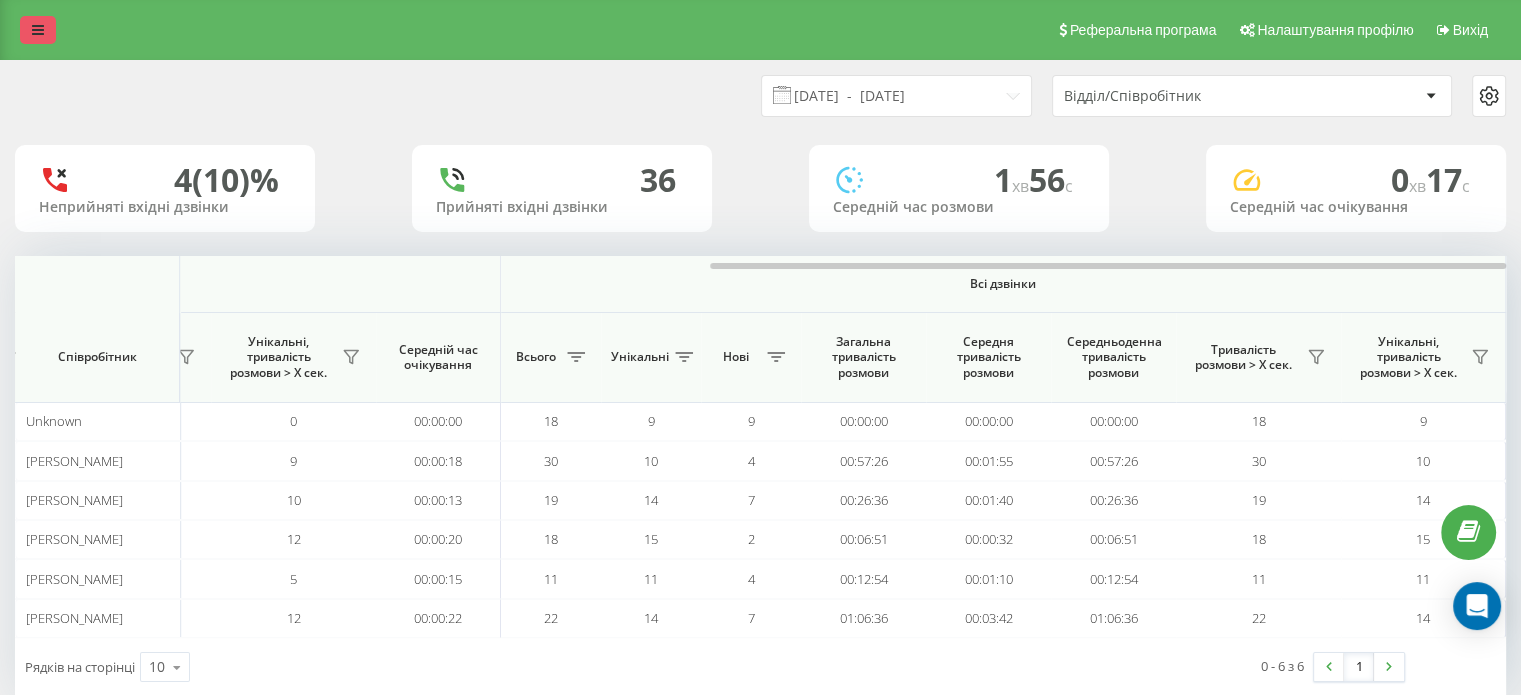click at bounding box center [38, 30] 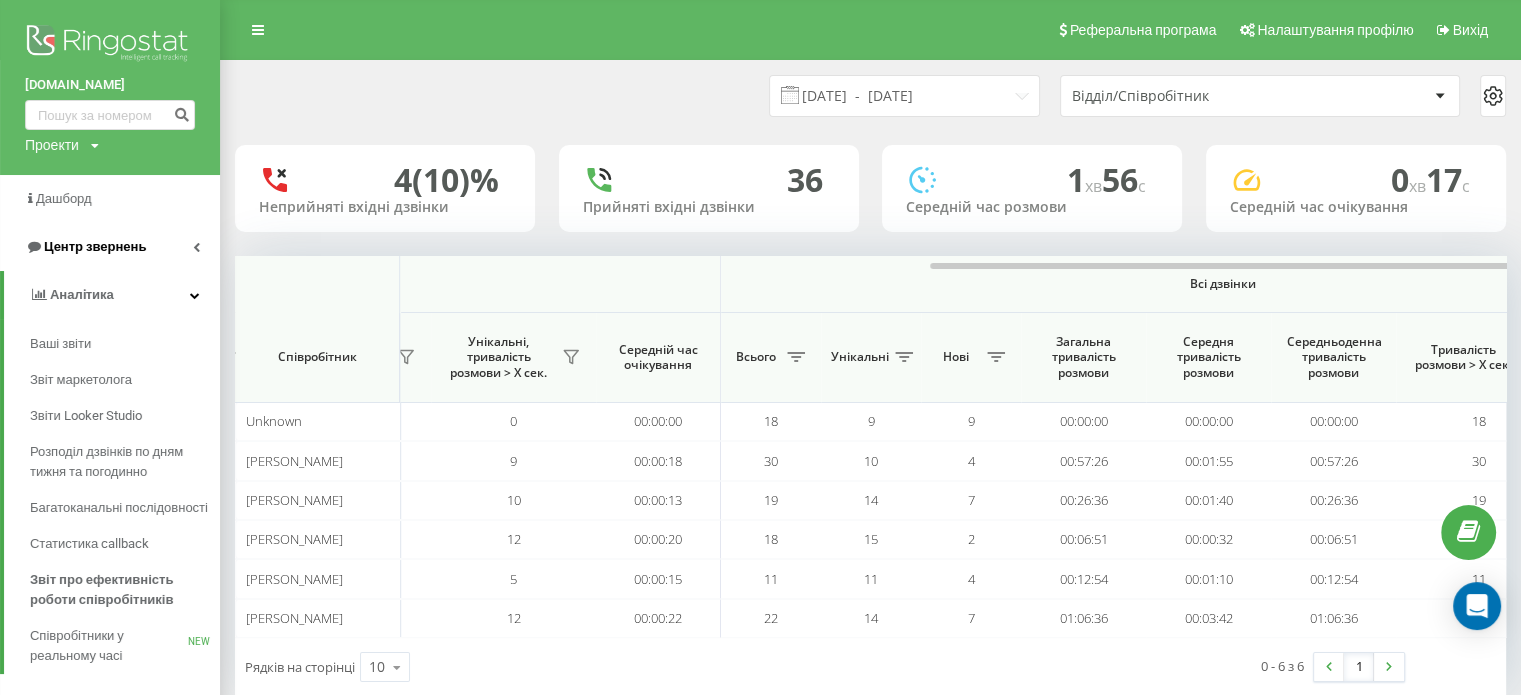 click on "Центр звернень" at bounding box center (95, 246) 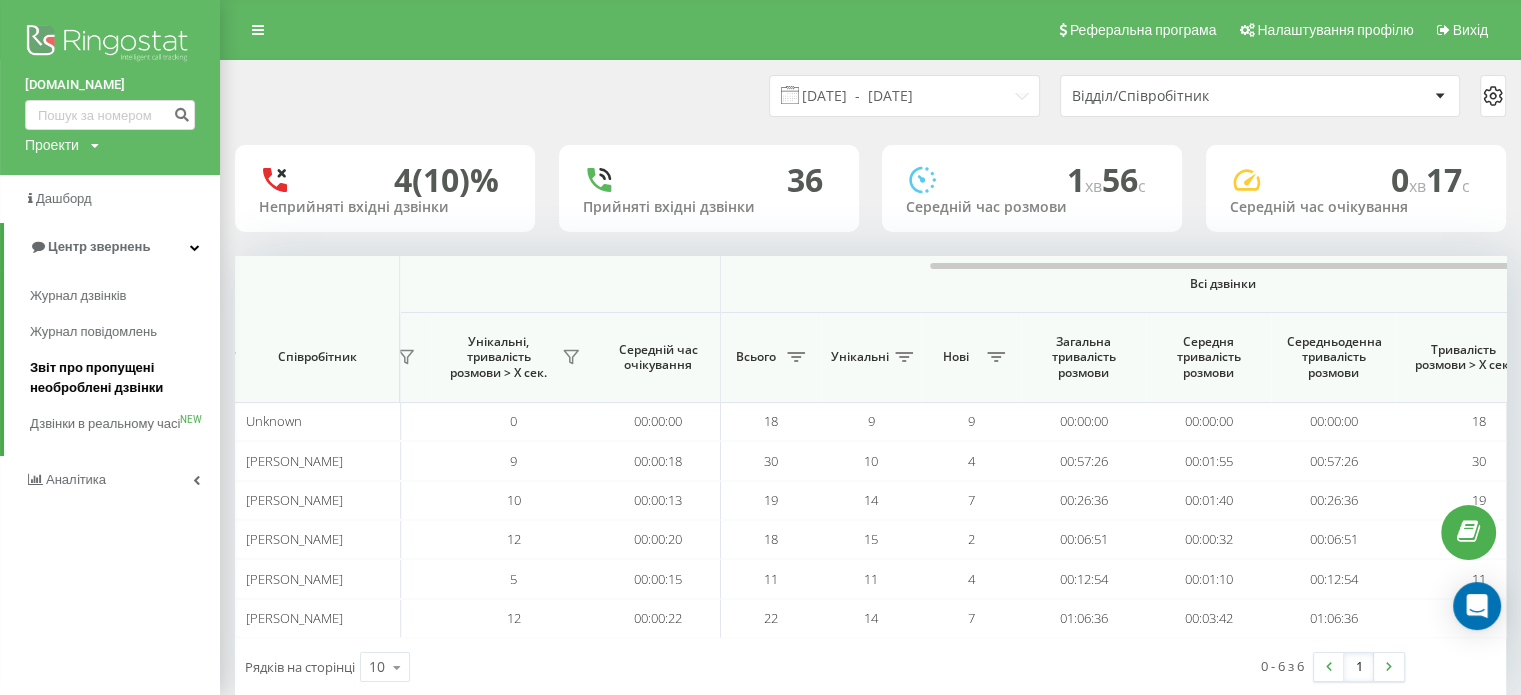 click on "Звіт про пропущені необроблені дзвінки" at bounding box center [120, 378] 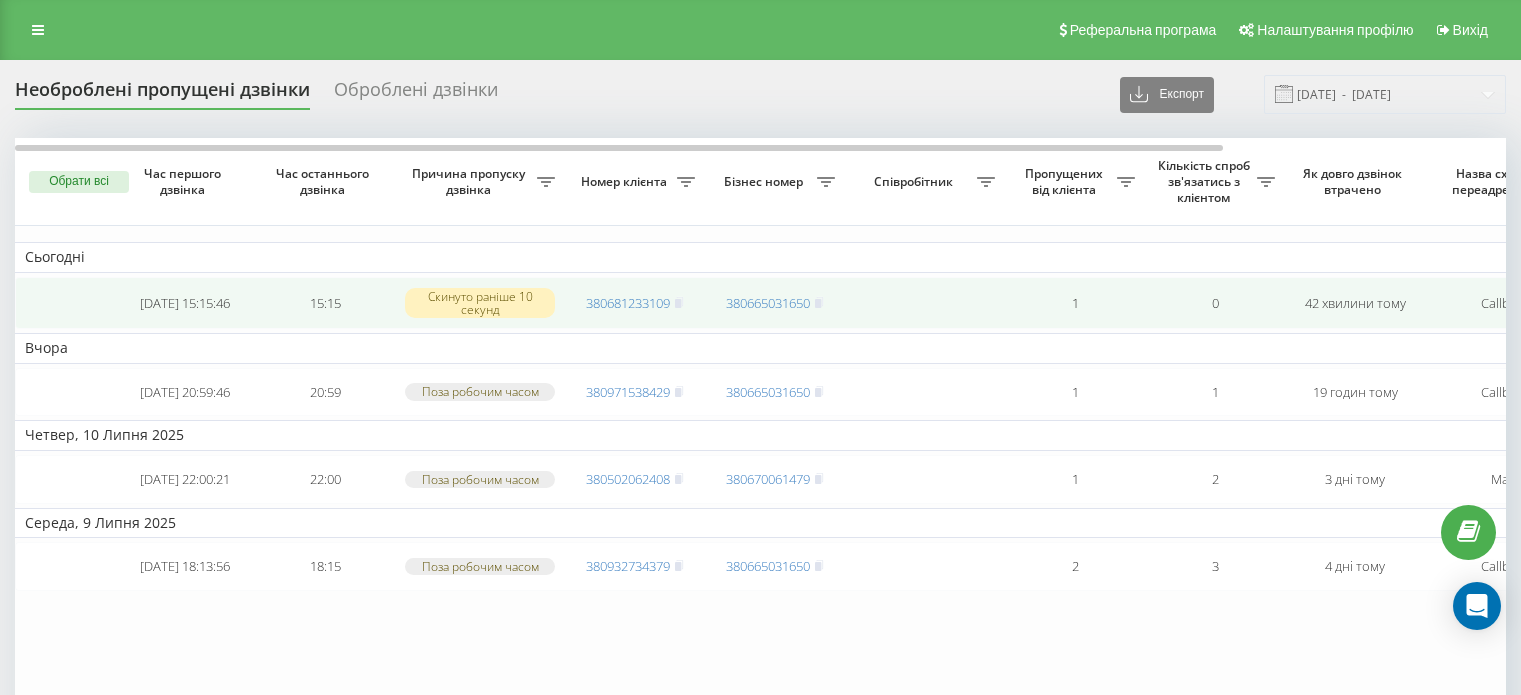 scroll, scrollTop: 0, scrollLeft: 0, axis: both 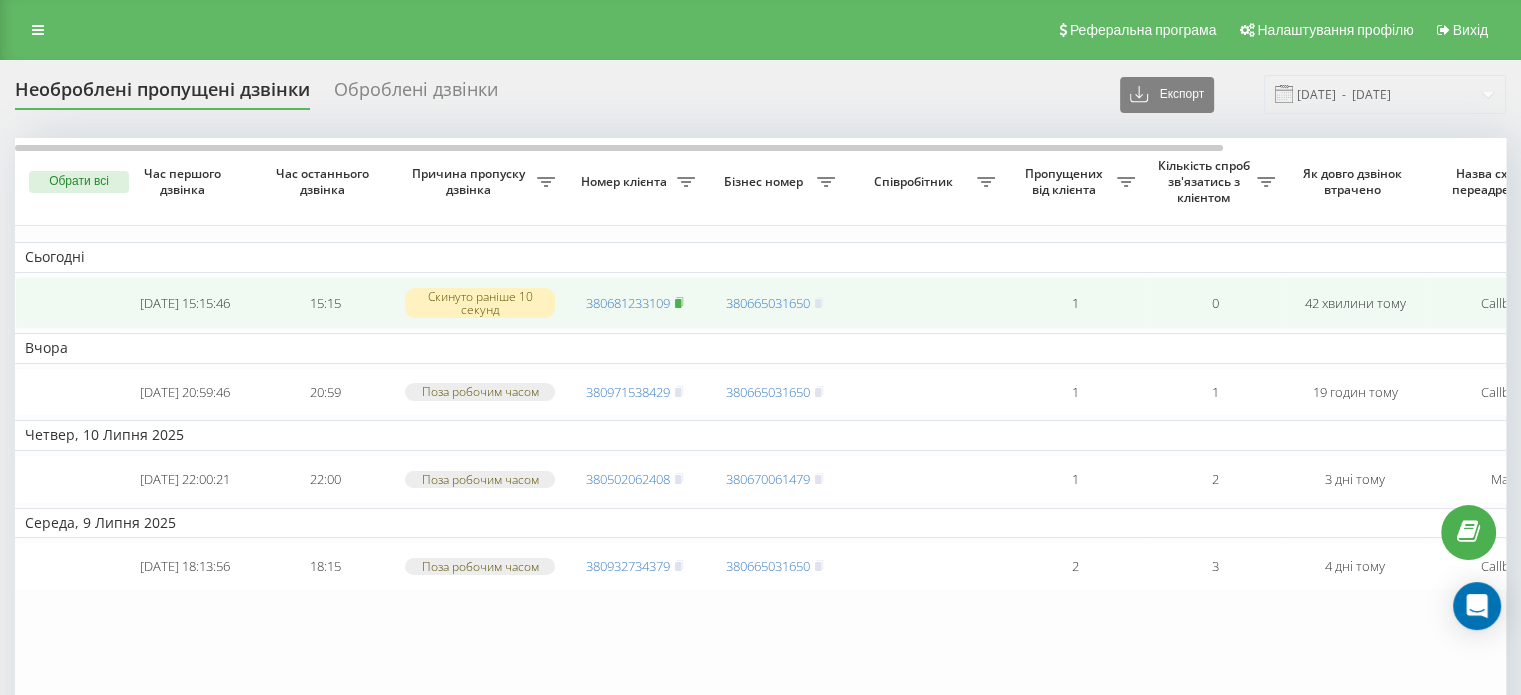click 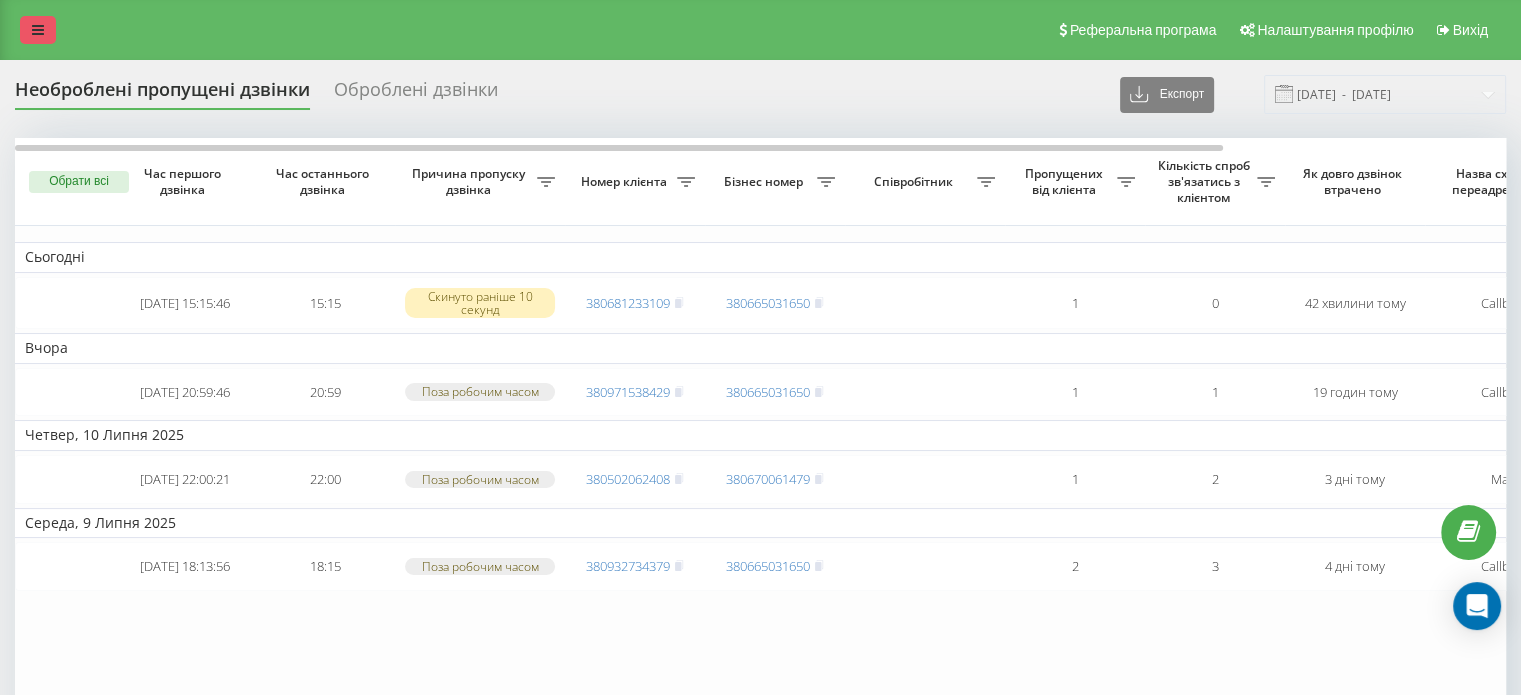 click at bounding box center [38, 30] 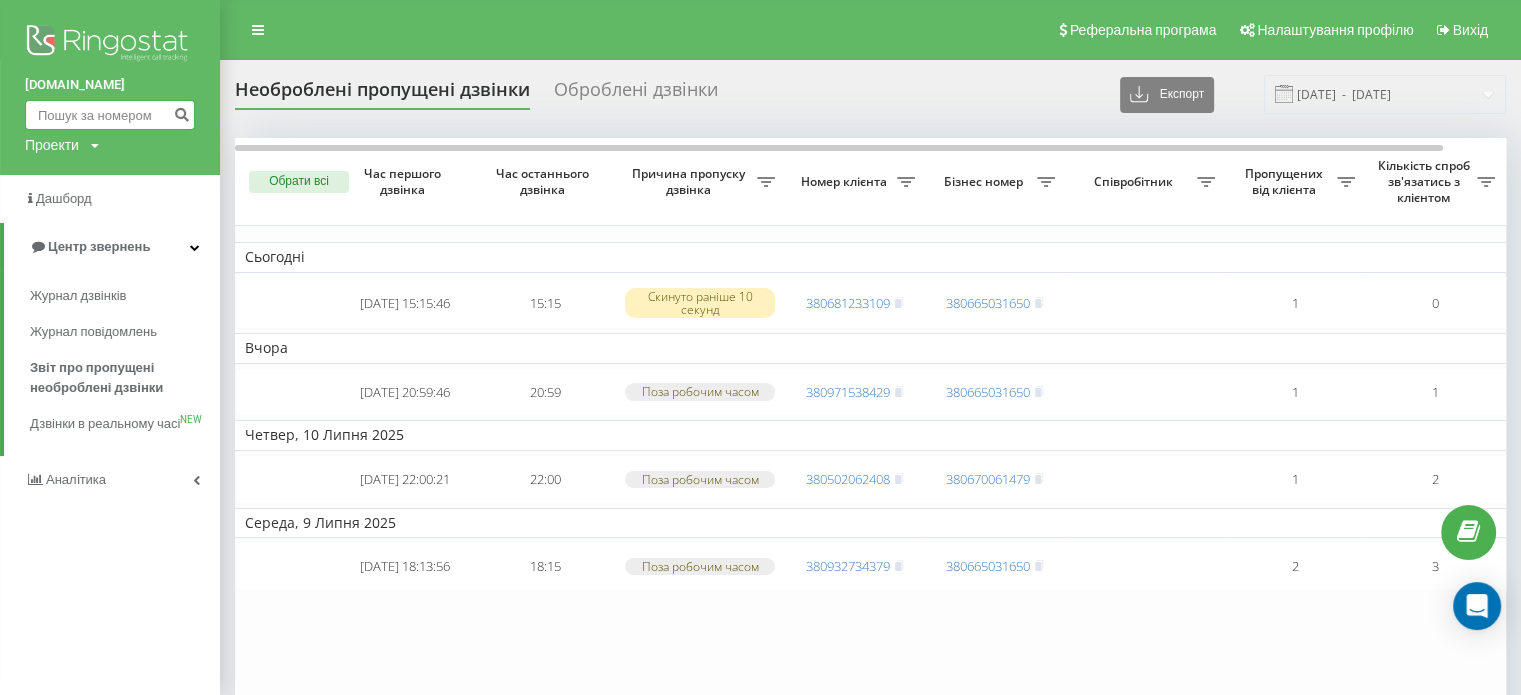 click at bounding box center (110, 115) 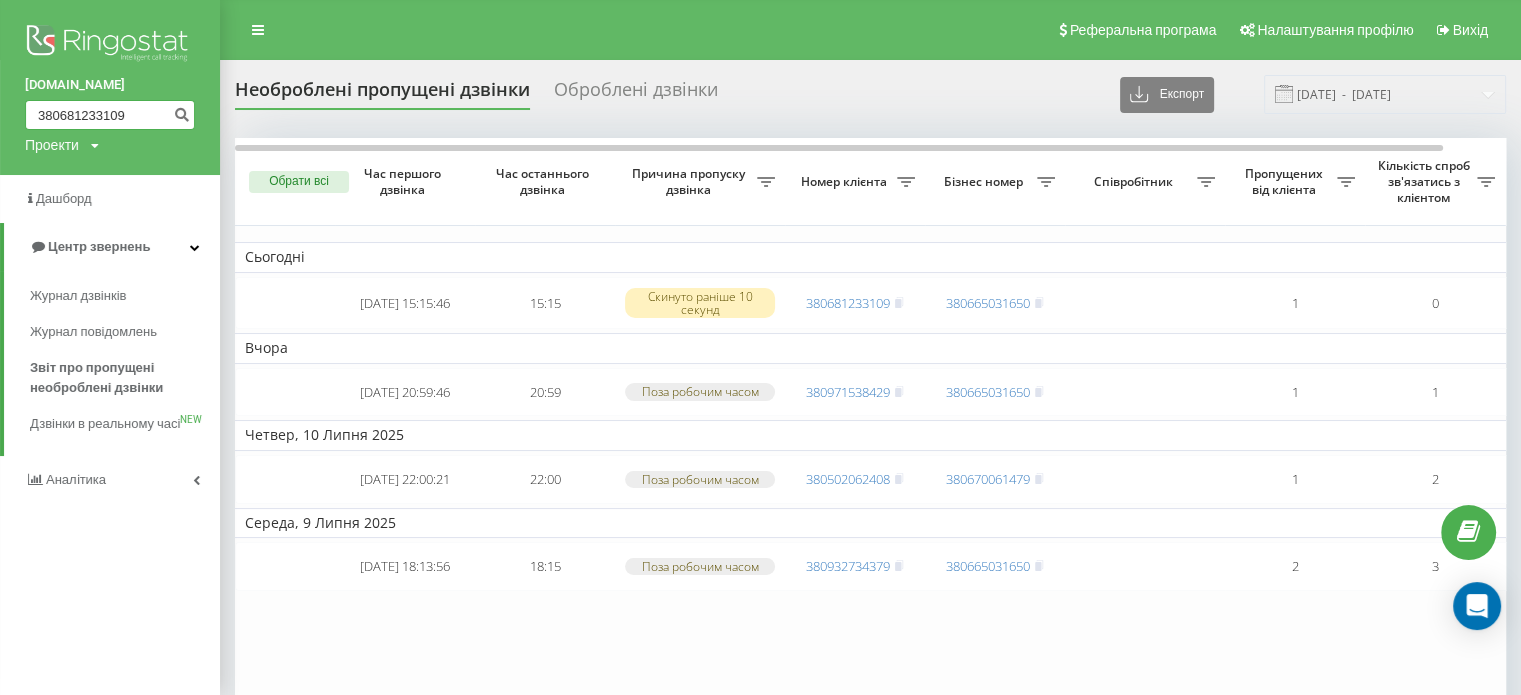 type on "380681233109" 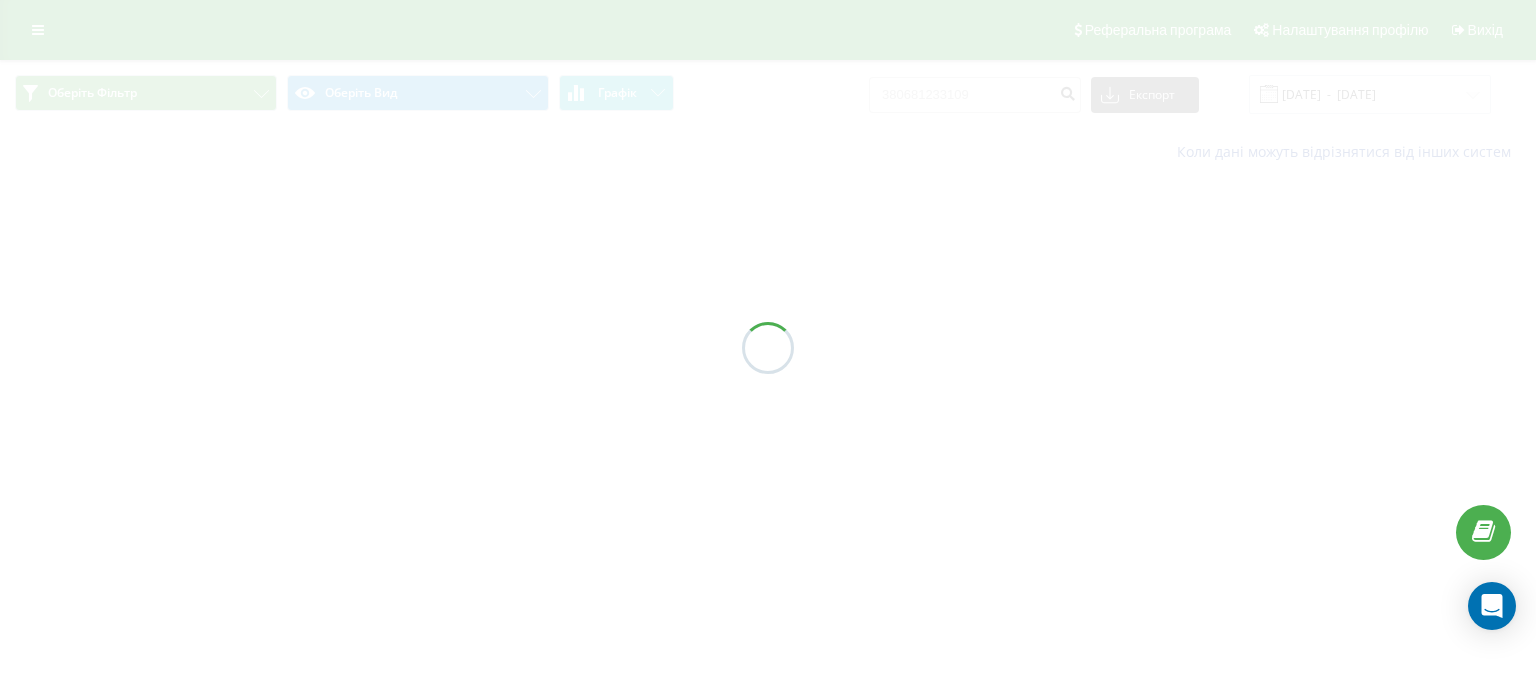 scroll, scrollTop: 0, scrollLeft: 0, axis: both 